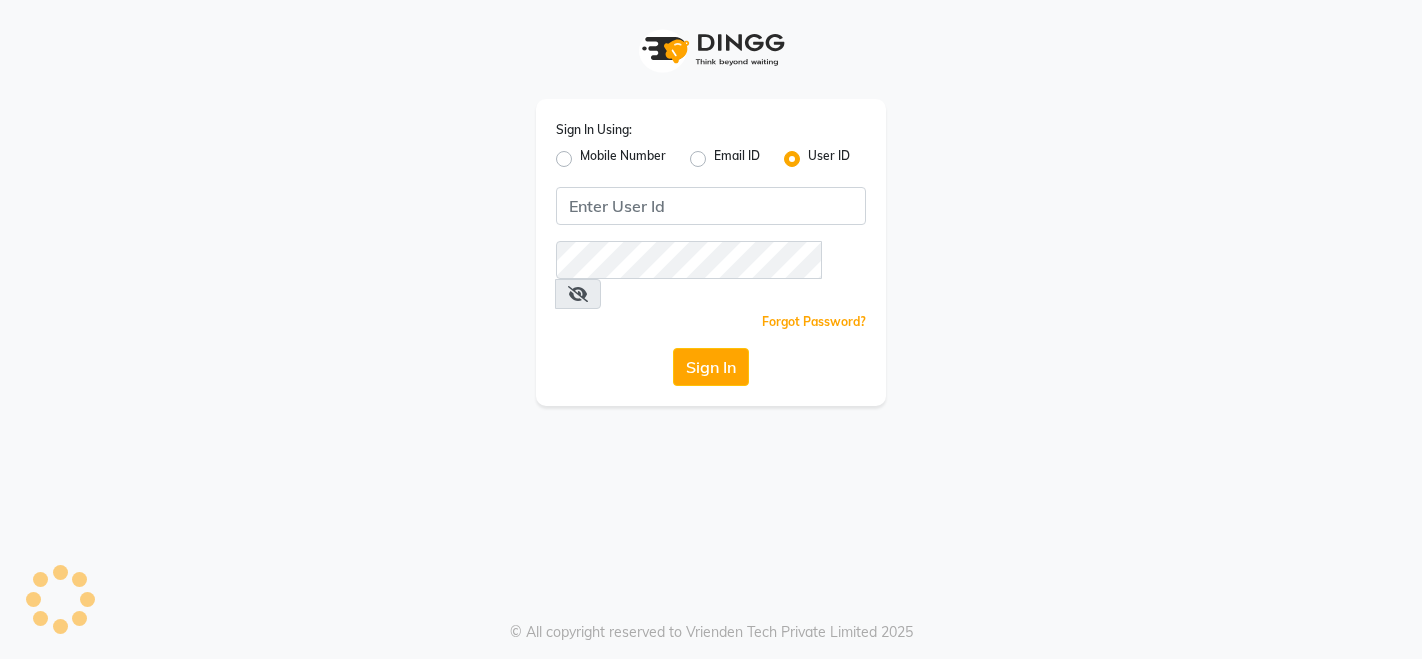 scroll, scrollTop: 0, scrollLeft: 0, axis: both 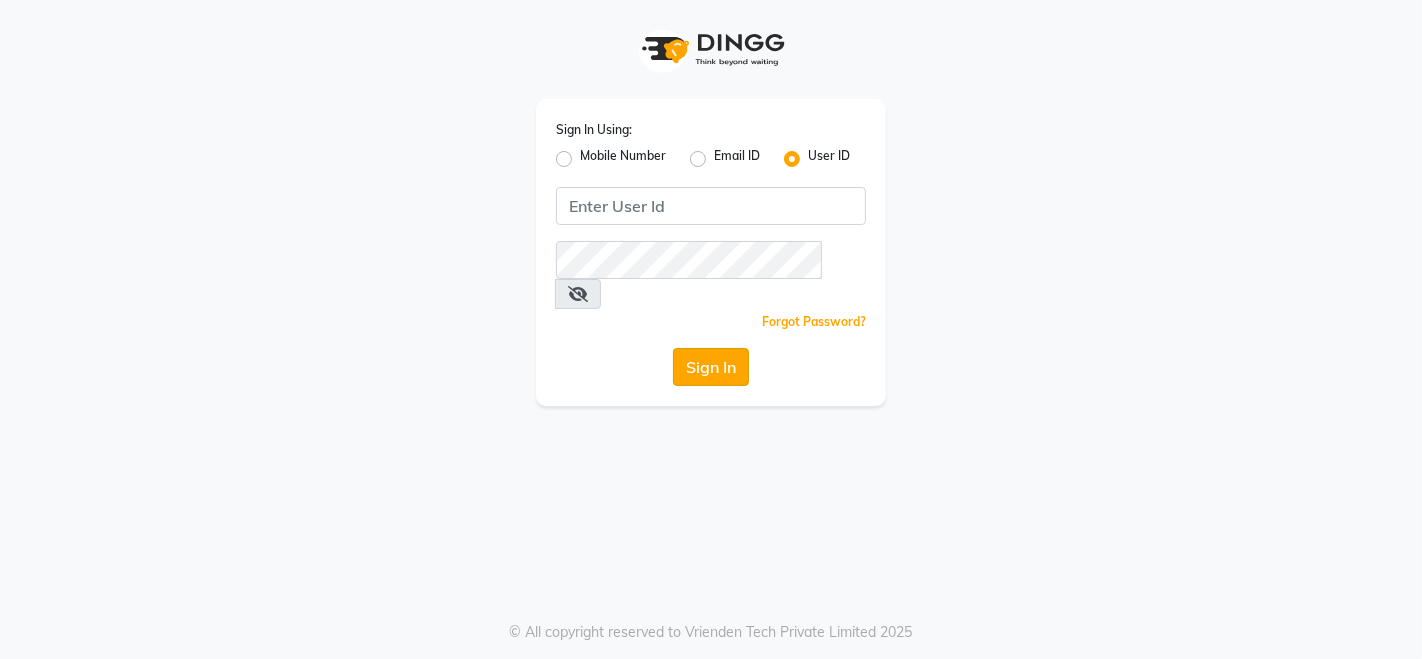 click on "Sign In" 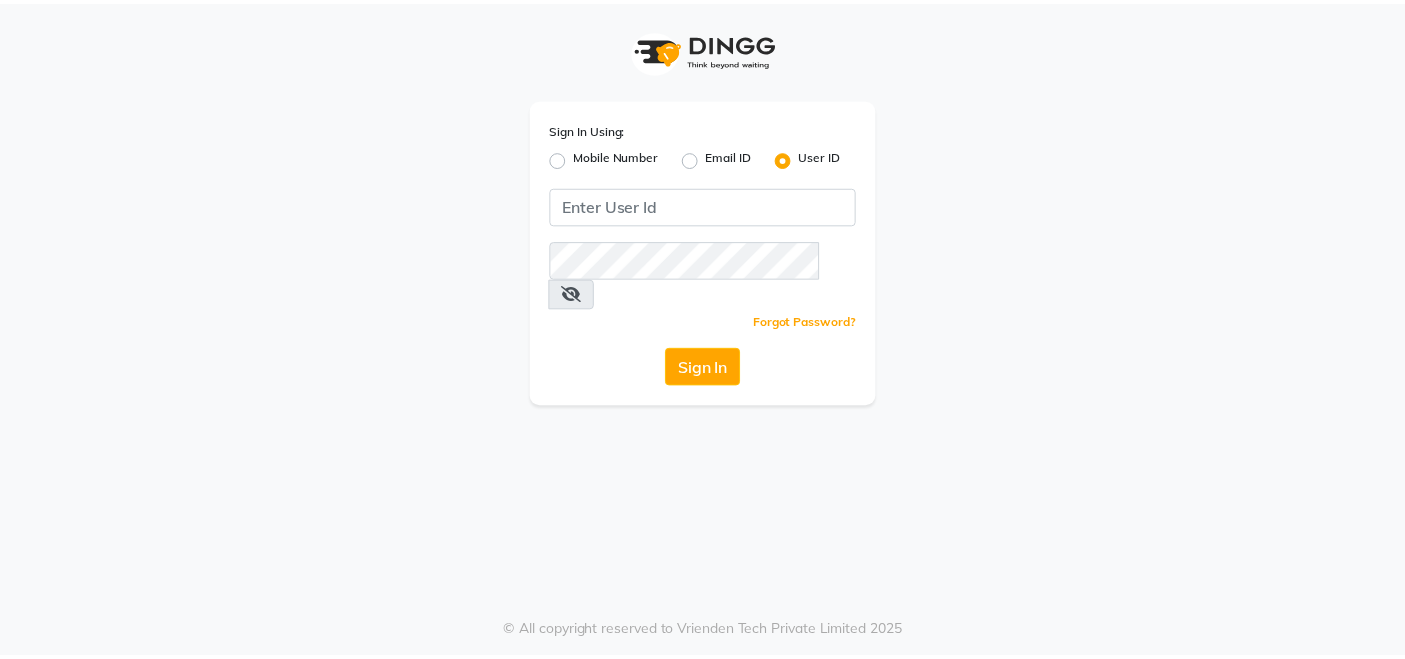 scroll, scrollTop: 0, scrollLeft: 0, axis: both 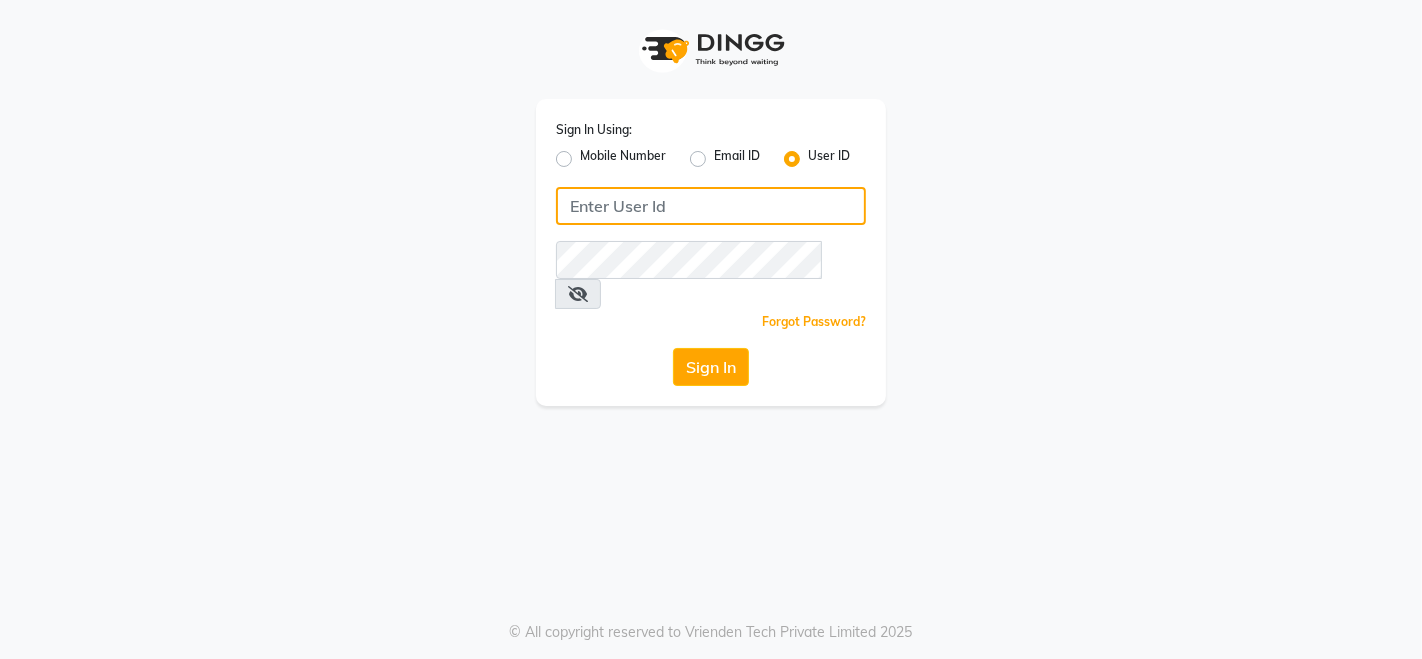 click 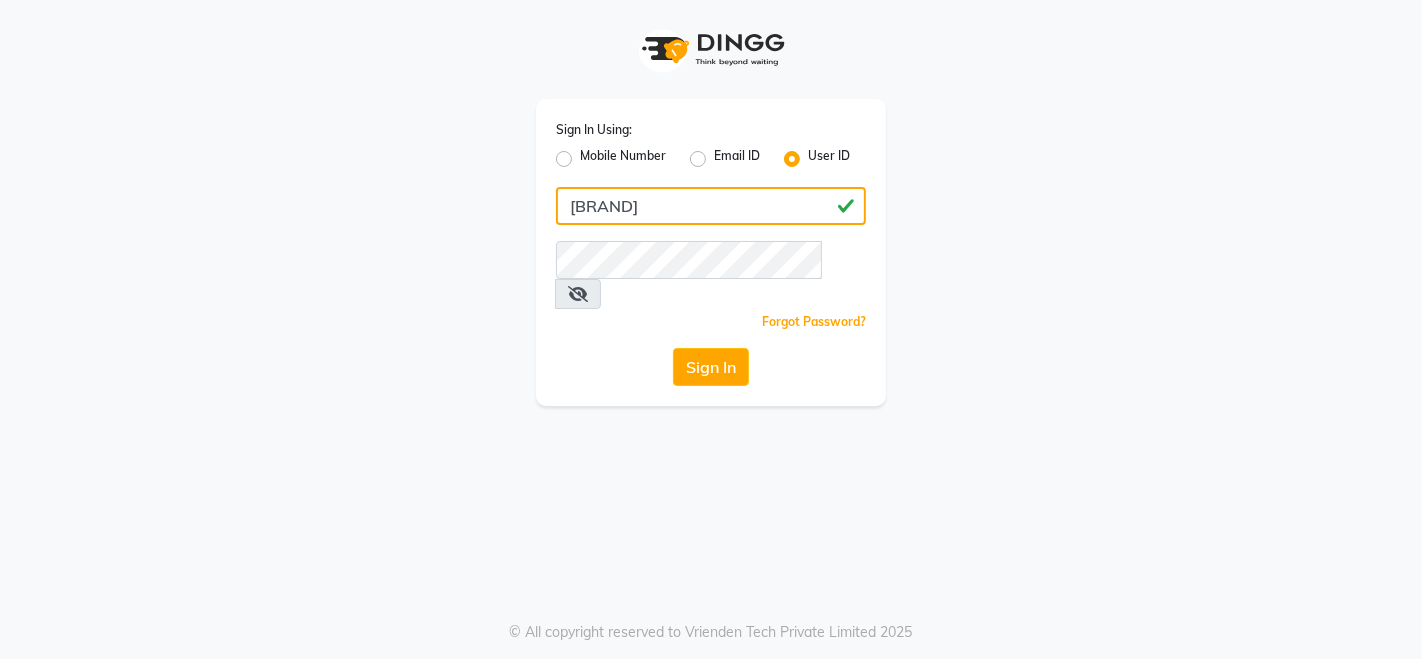type on "[BRAND]" 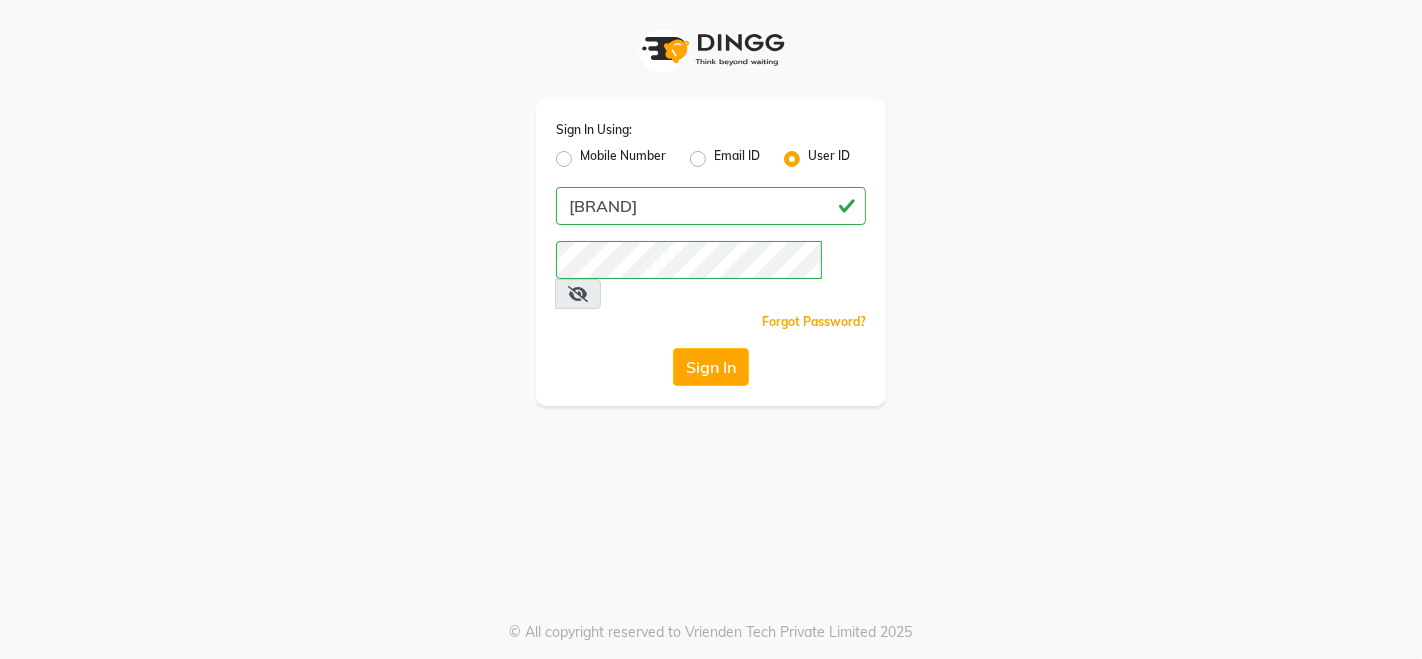 click at bounding box center (578, 294) 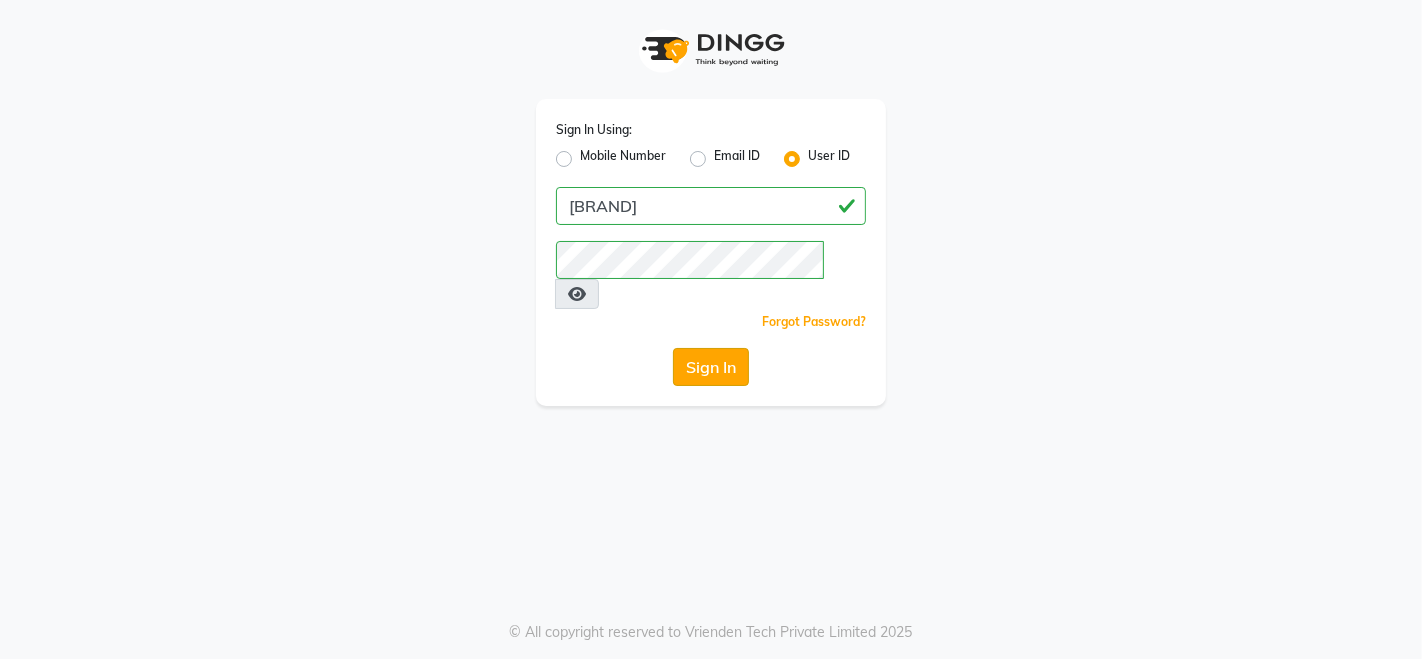 click on "Sign In" 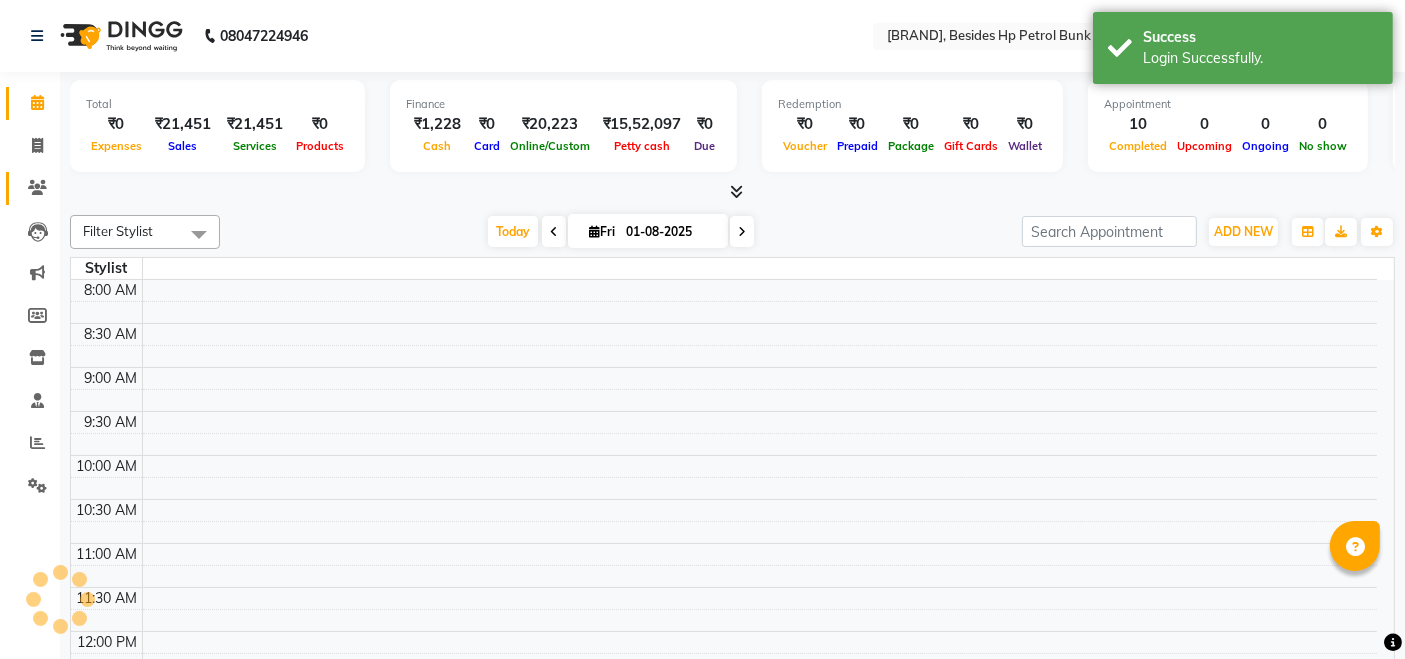 select on "en" 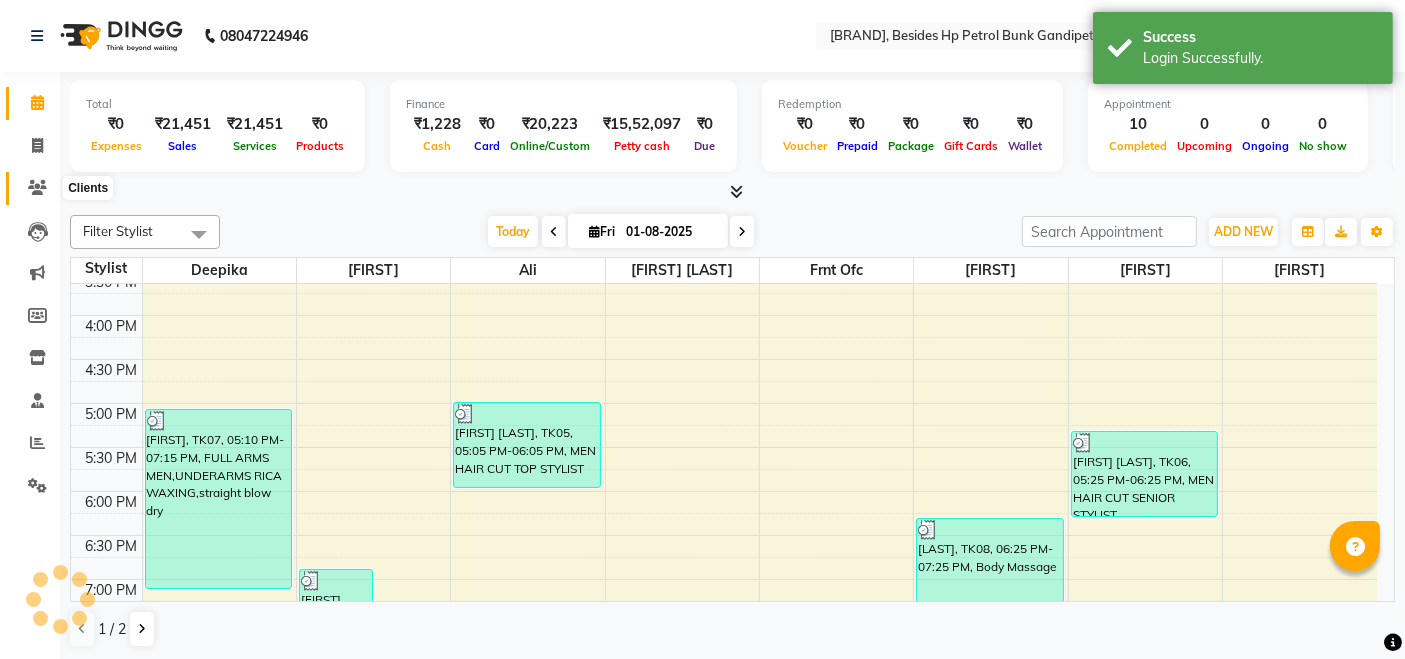 scroll, scrollTop: 0, scrollLeft: 0, axis: both 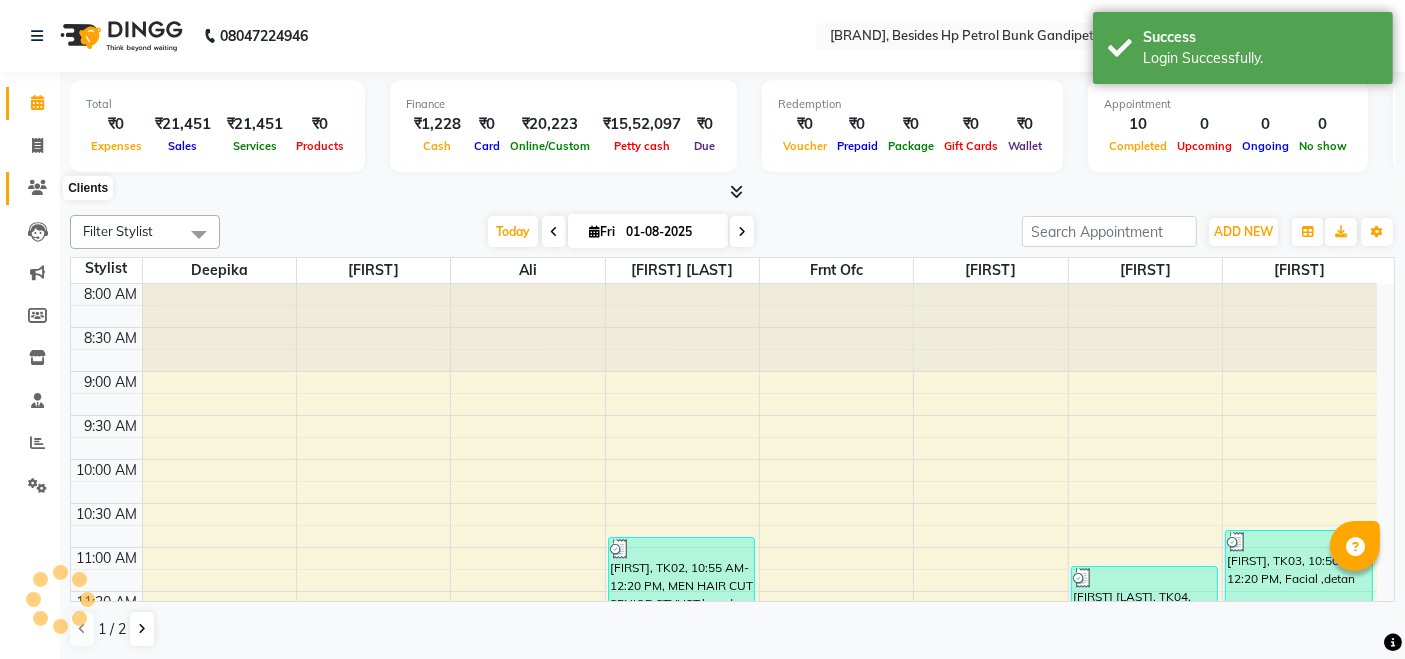 click 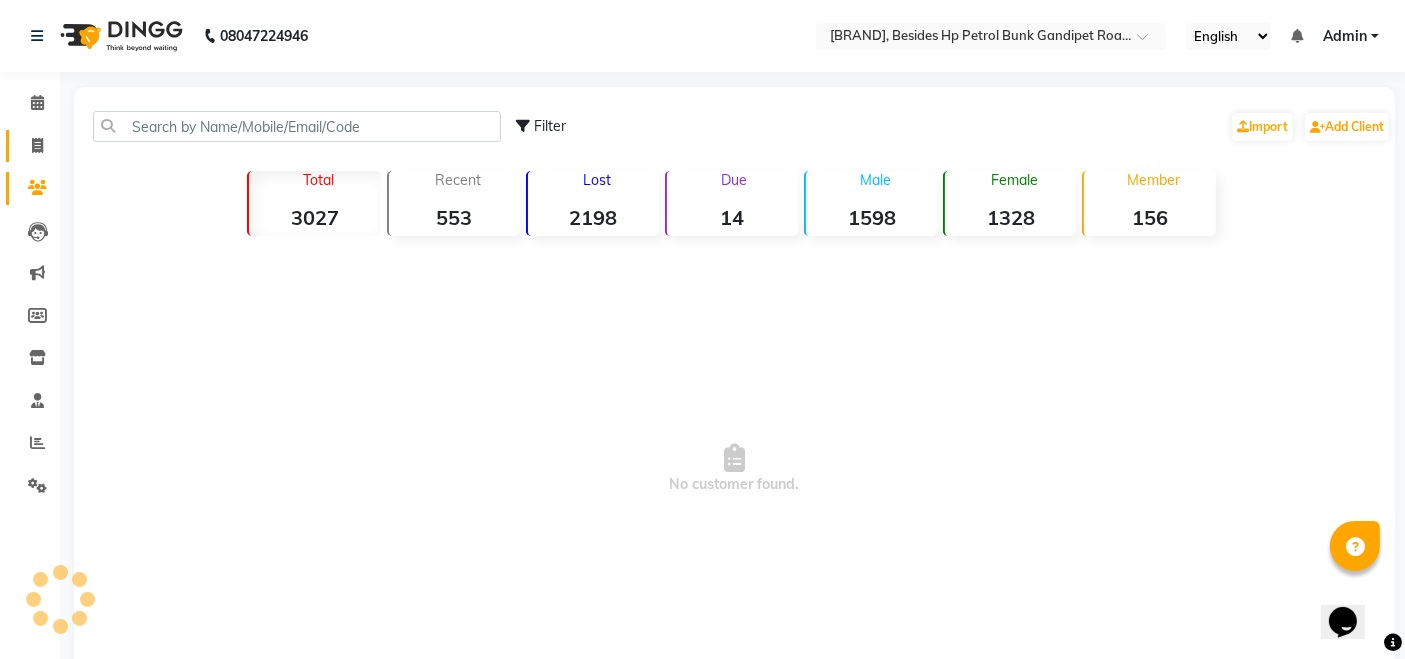 scroll, scrollTop: 0, scrollLeft: 0, axis: both 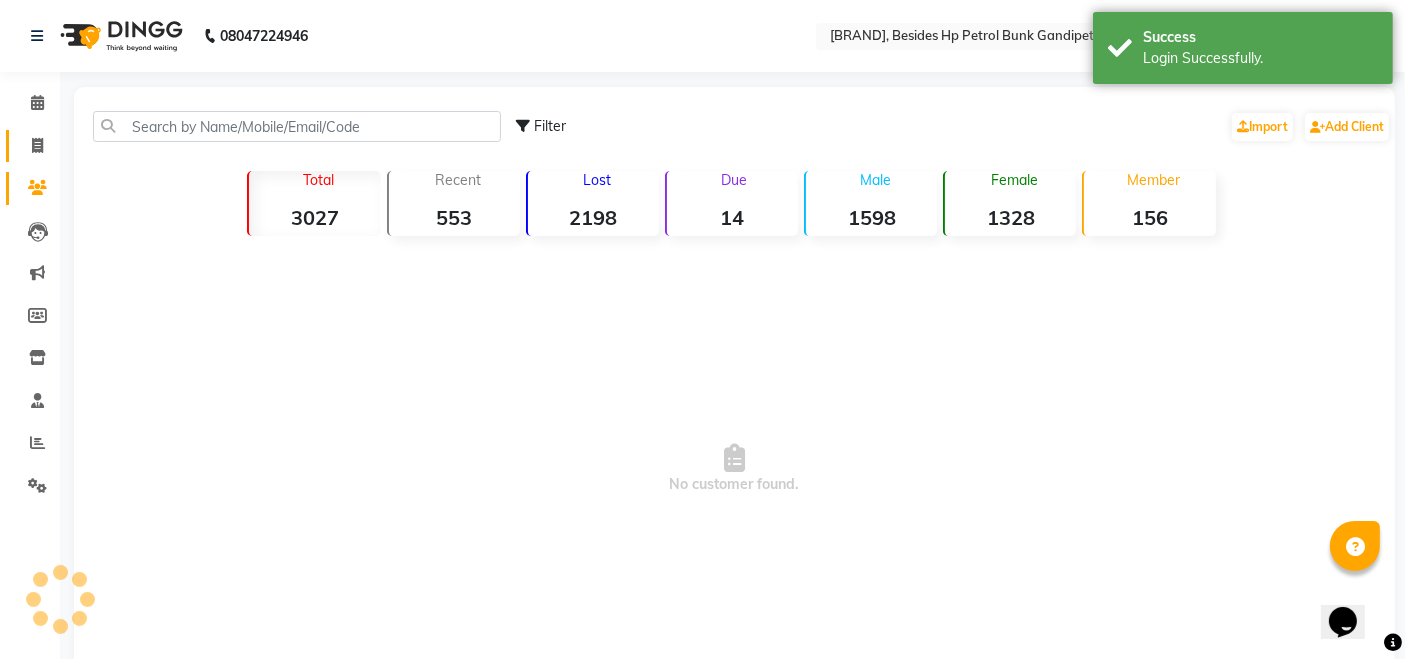 select on "service" 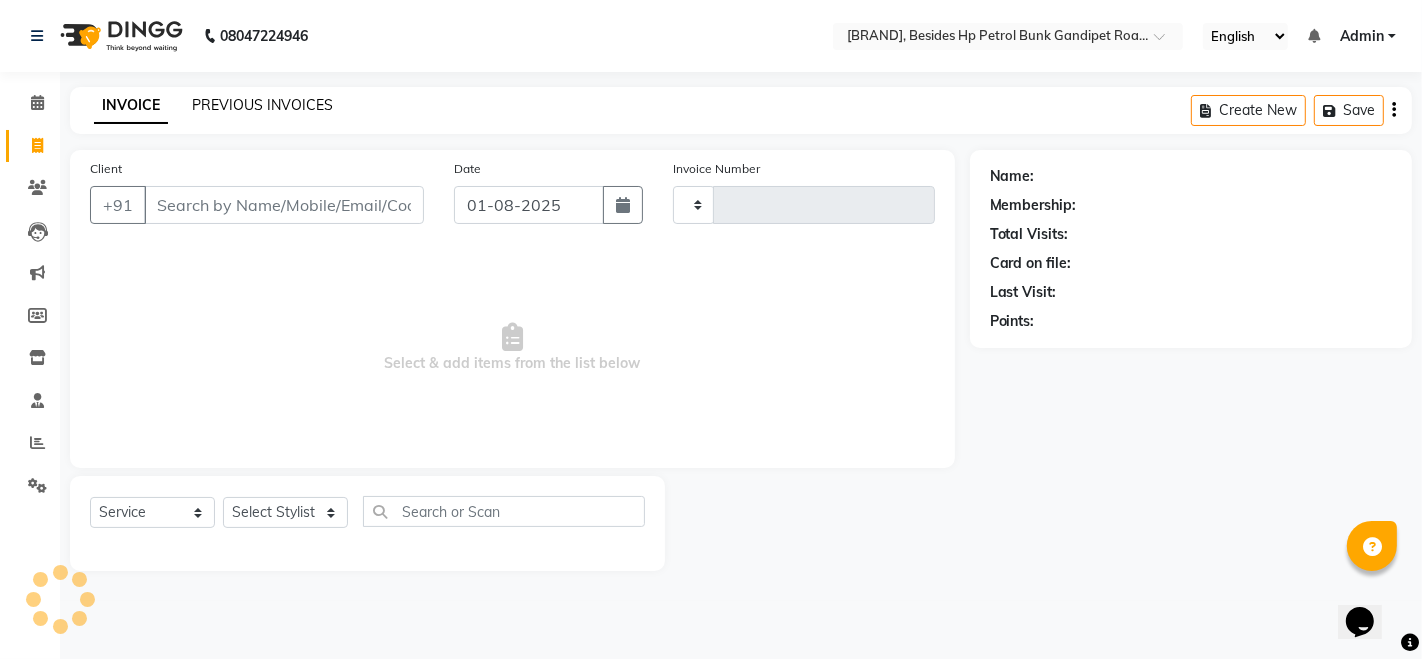 click on "PREVIOUS INVOICES" 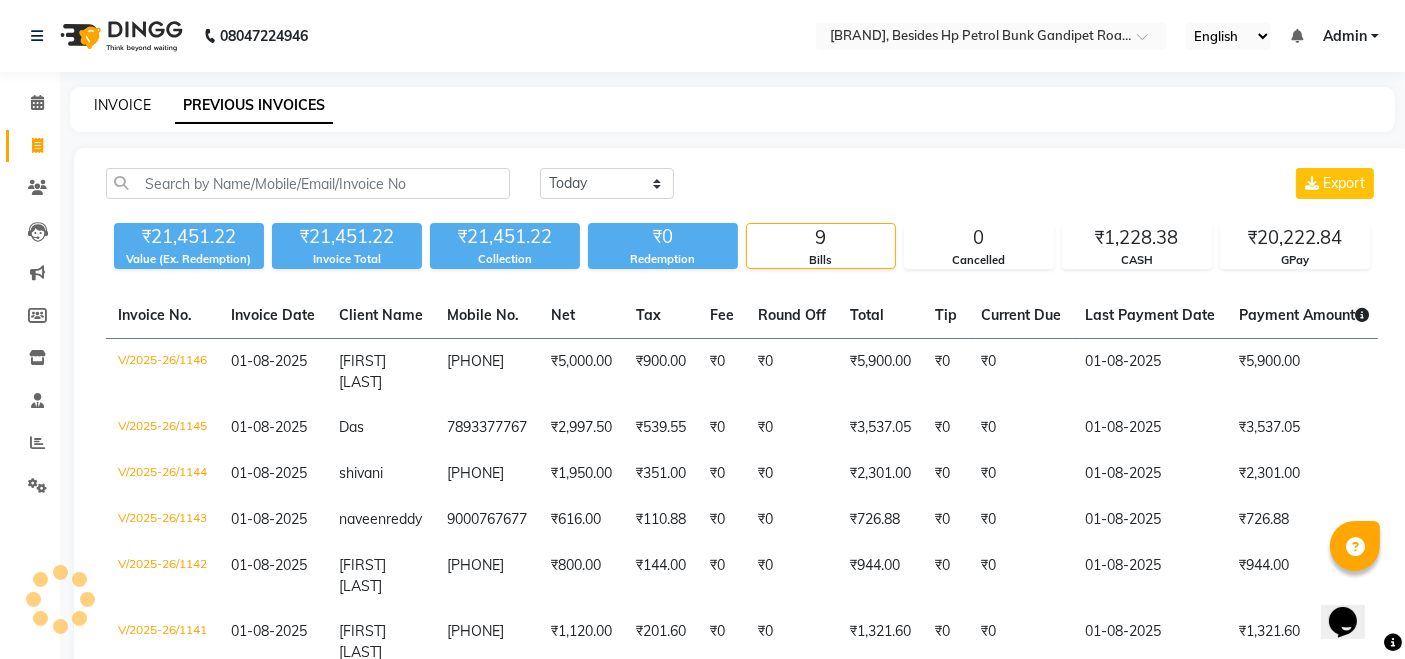 click on "INVOICE" 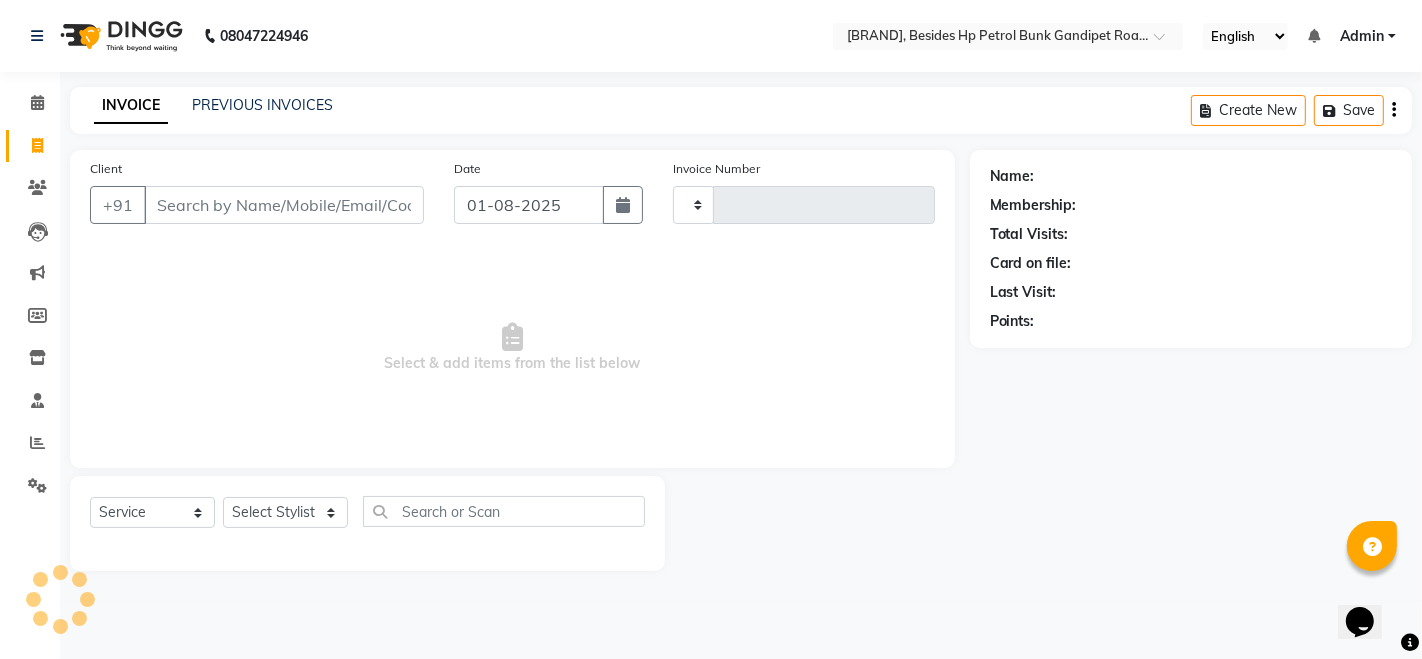 type on "1147" 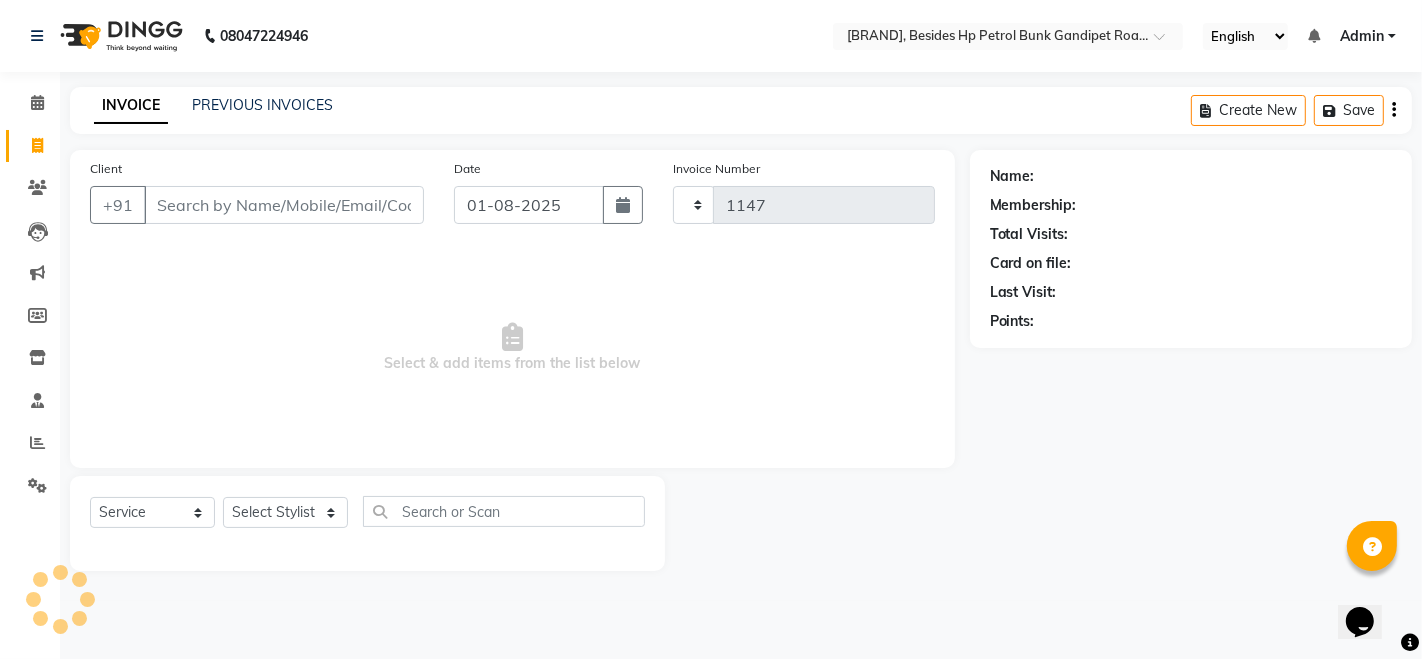 select on "4907" 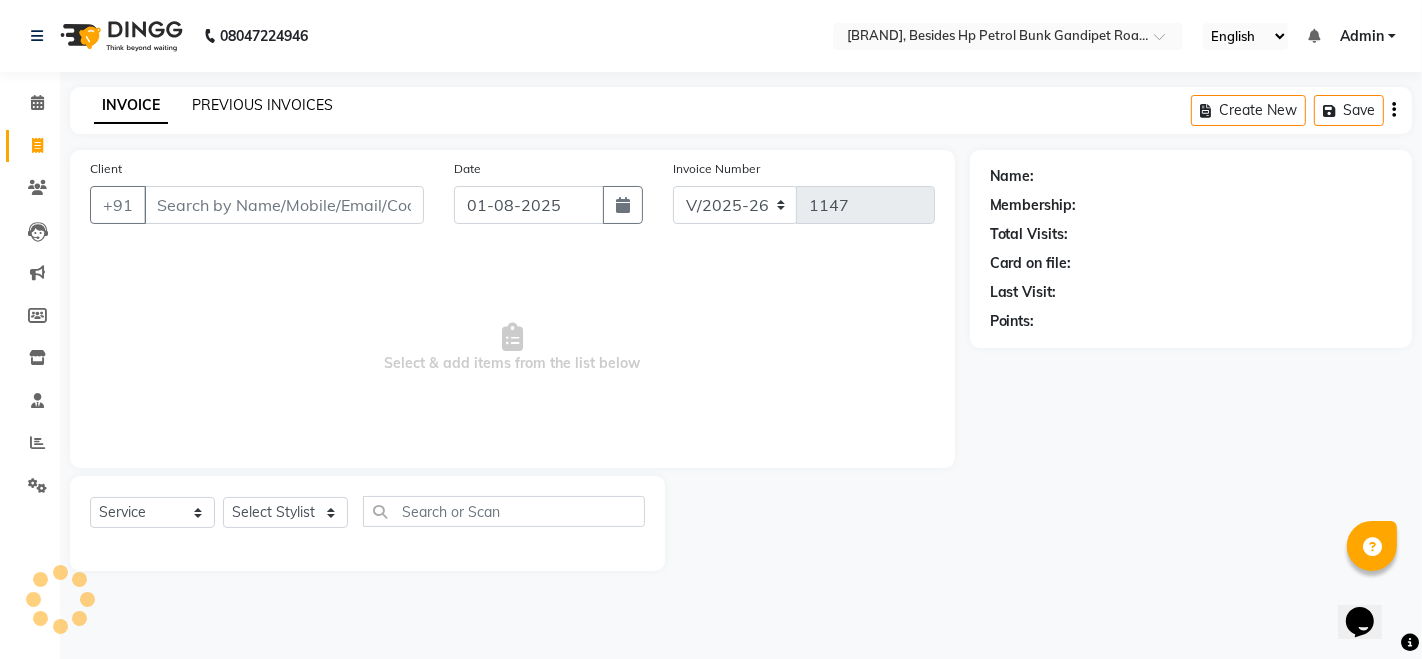 click on "PREVIOUS INVOICES" 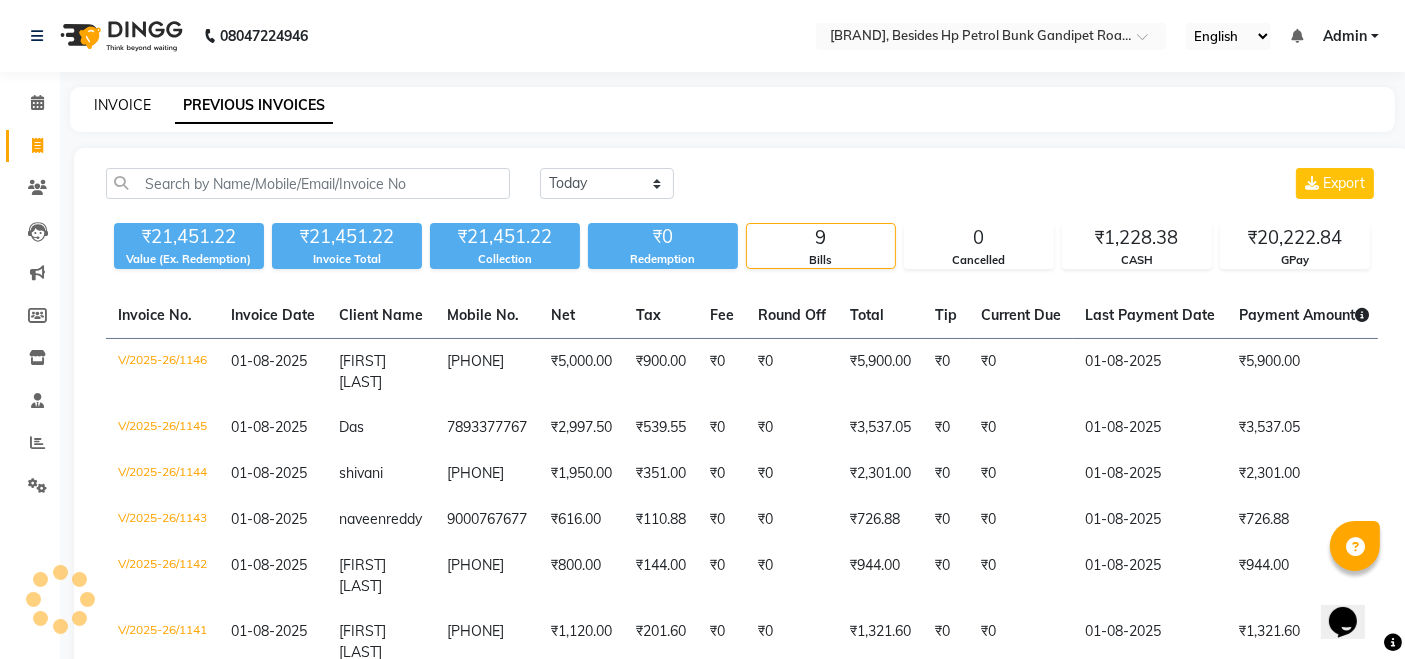 click on "INVOICE" 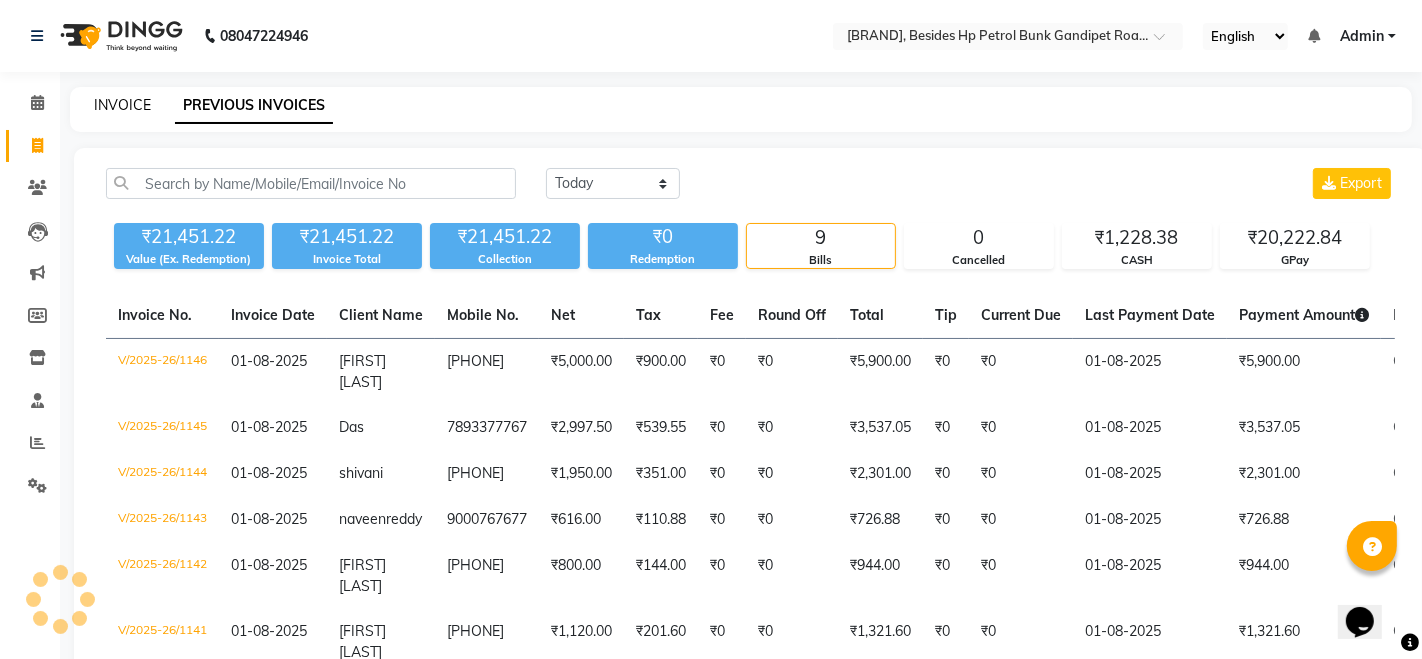 select on "service" 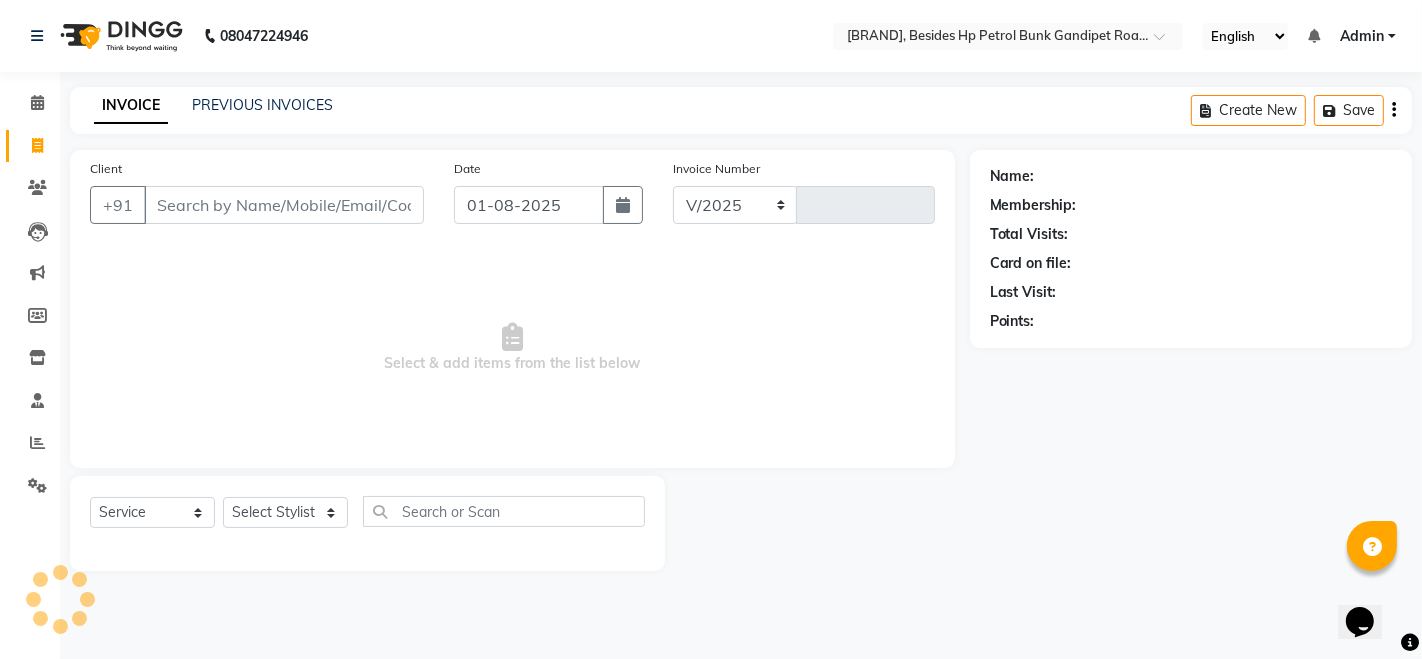 select on "4907" 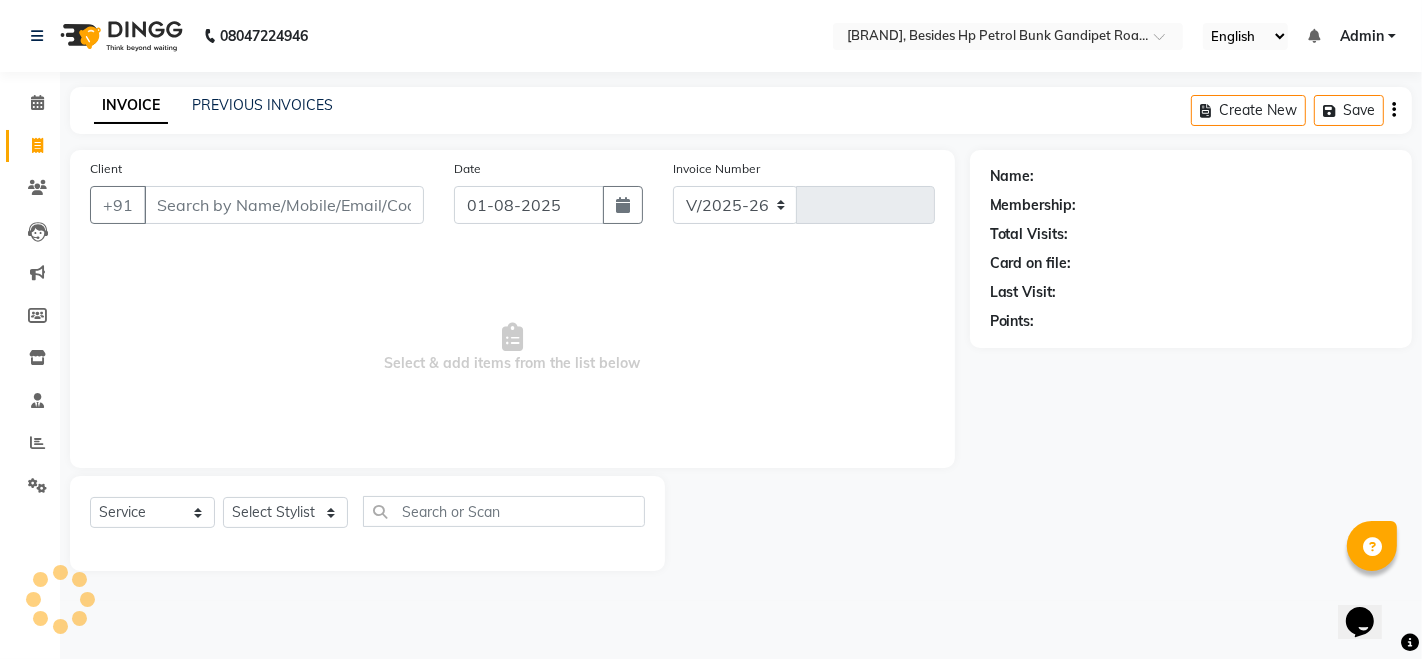 type on "1147" 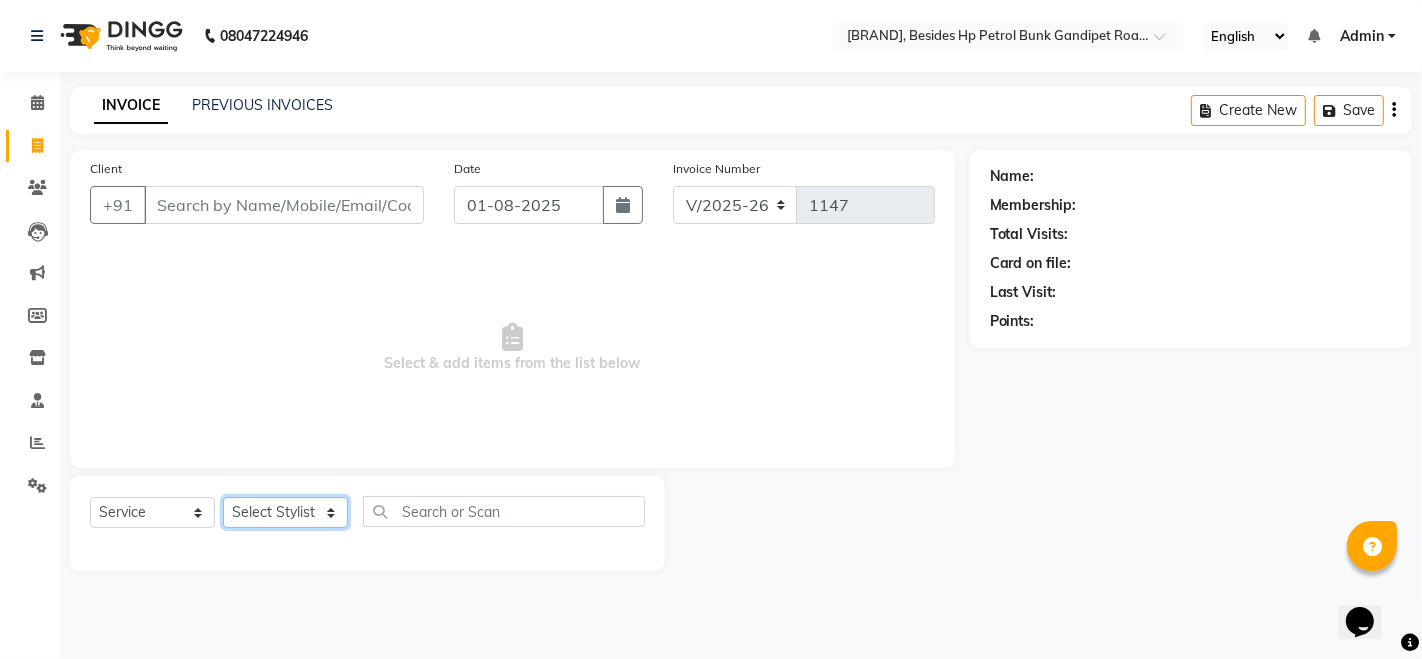 click on "Select Stylist" 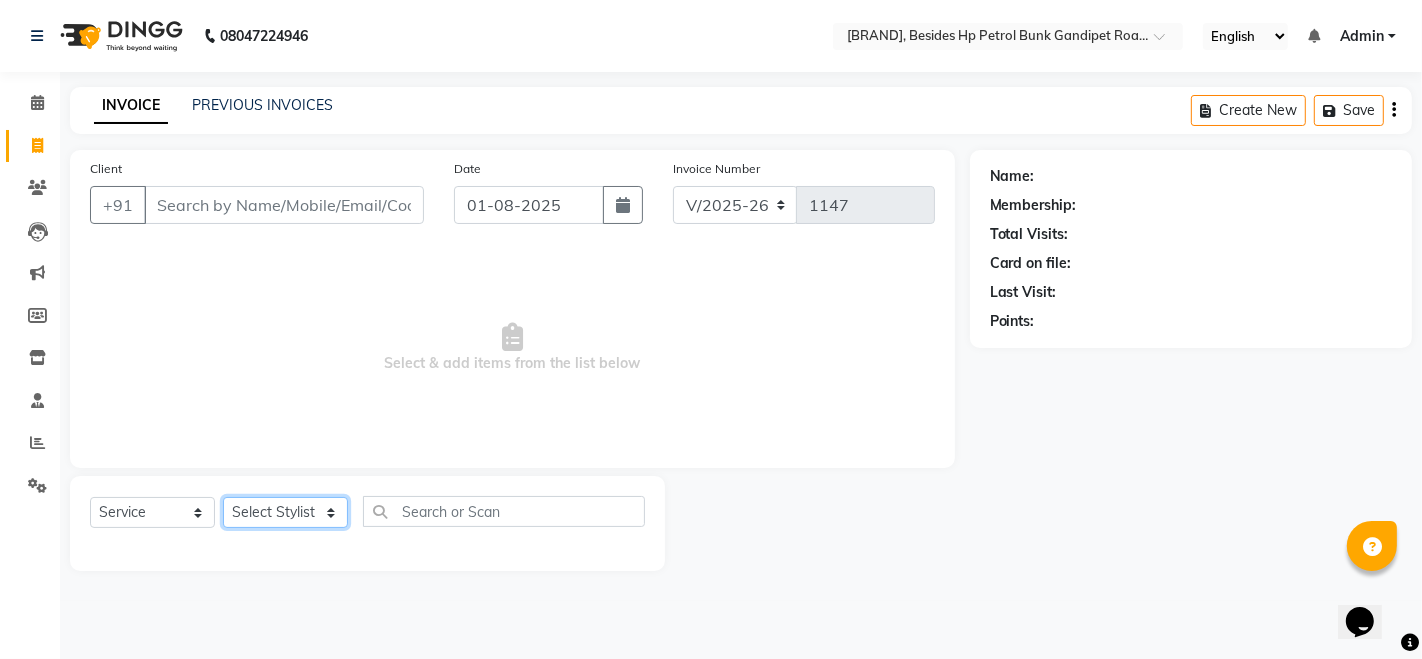click on "Select Stylist" 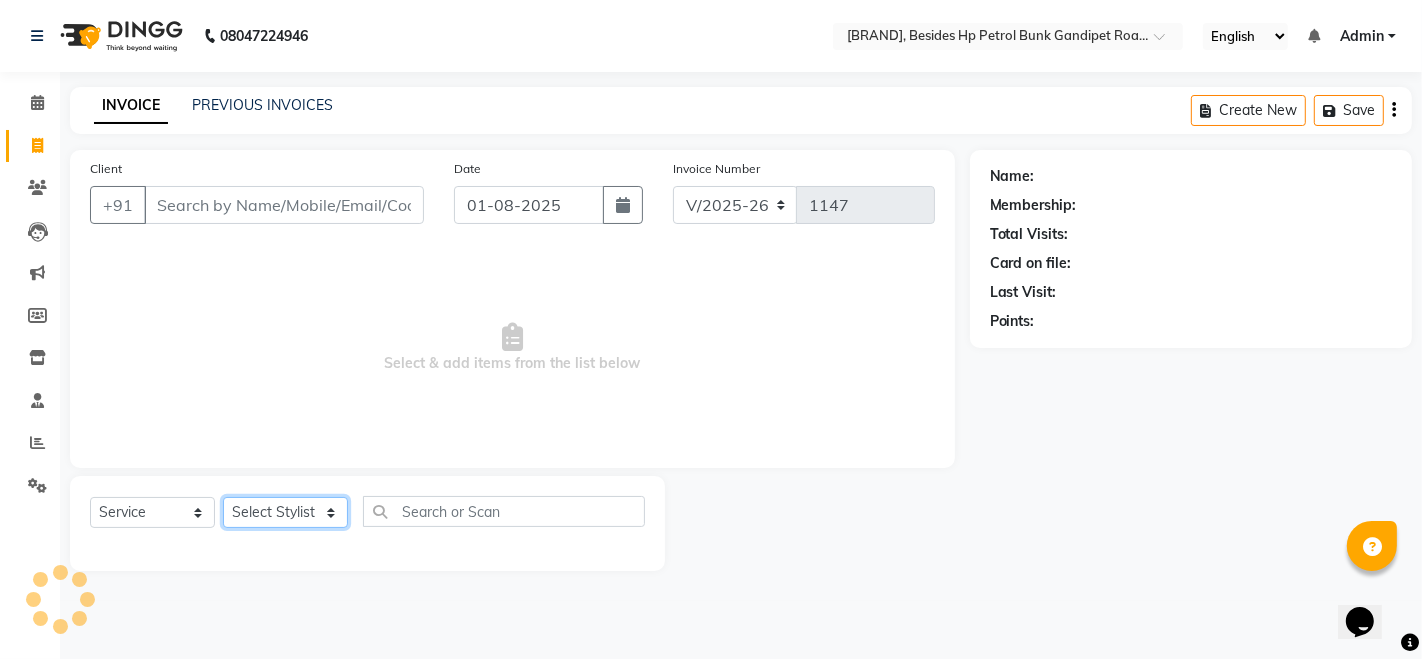 click on "Select Stylist [FIRST] [LAST] [FIRST] [FIRST] [FIRST] [FIRST] [FIRST] [FIRST]" 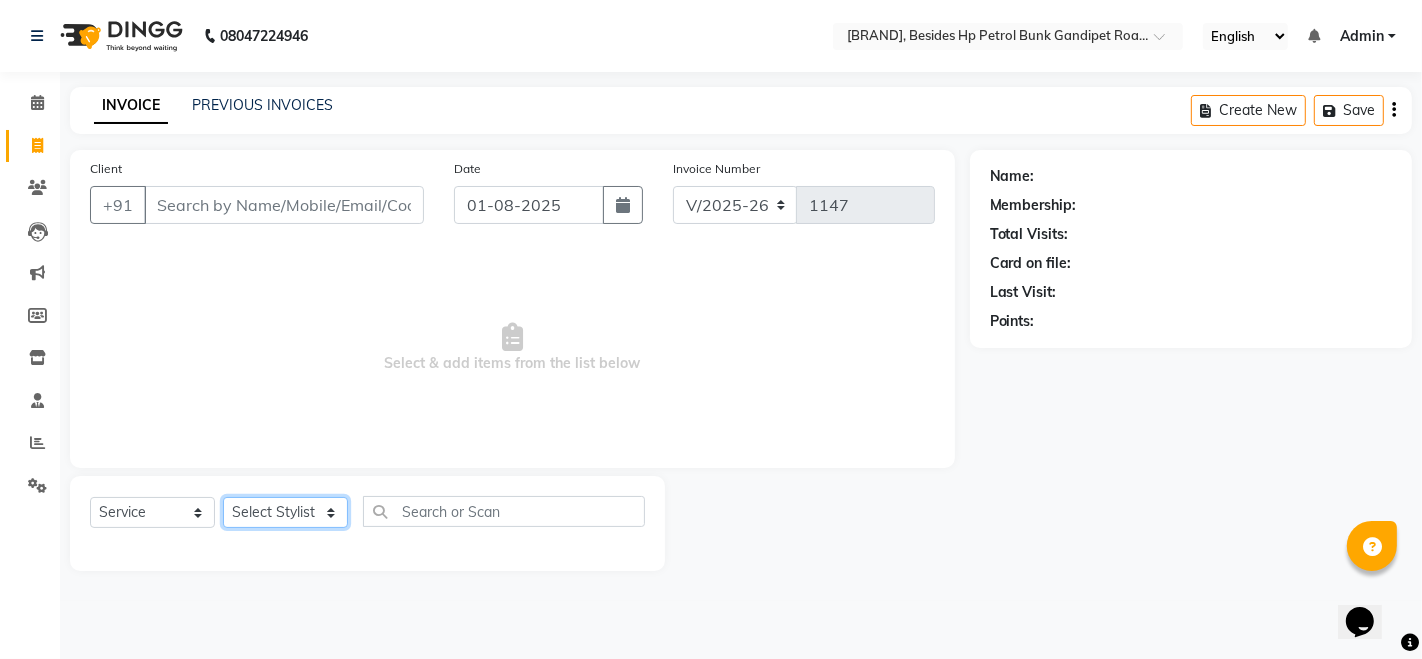 select on "69664" 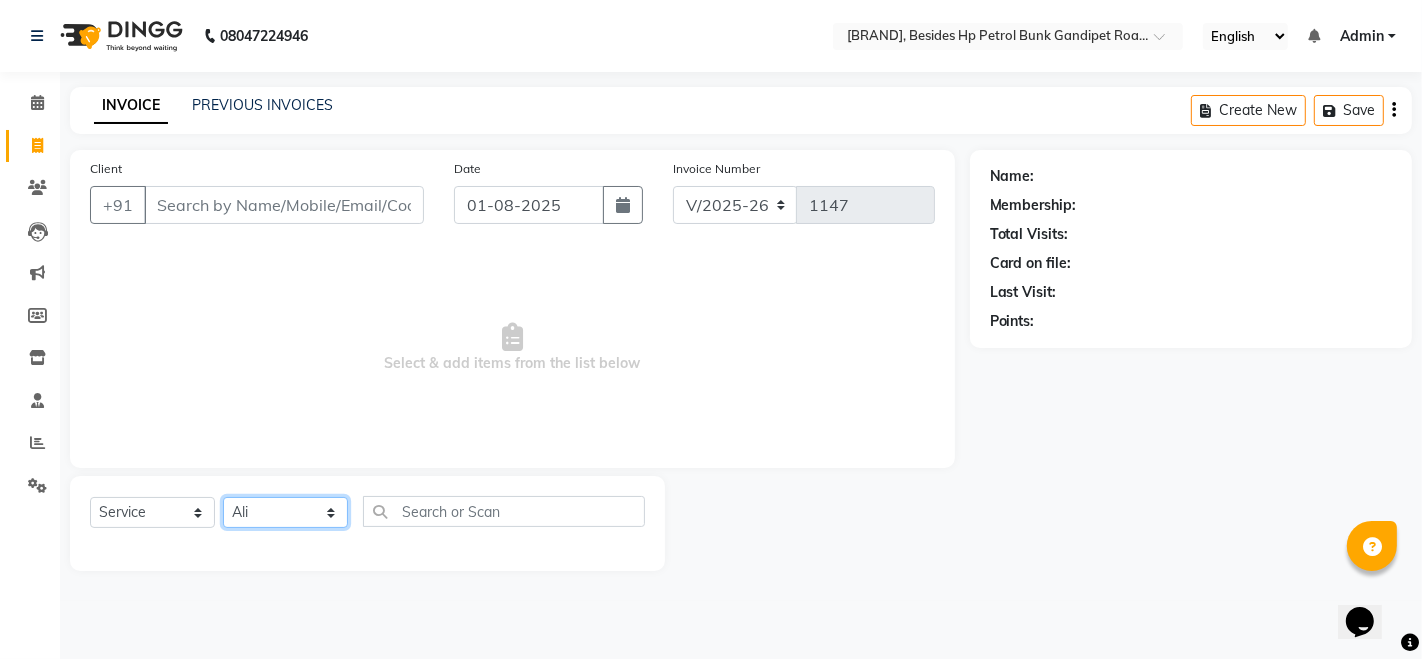 click on "Select Stylist [FIRST] [LAST] [FIRST] [FIRST] [FIRST] [FIRST] [FIRST] [FIRST]" 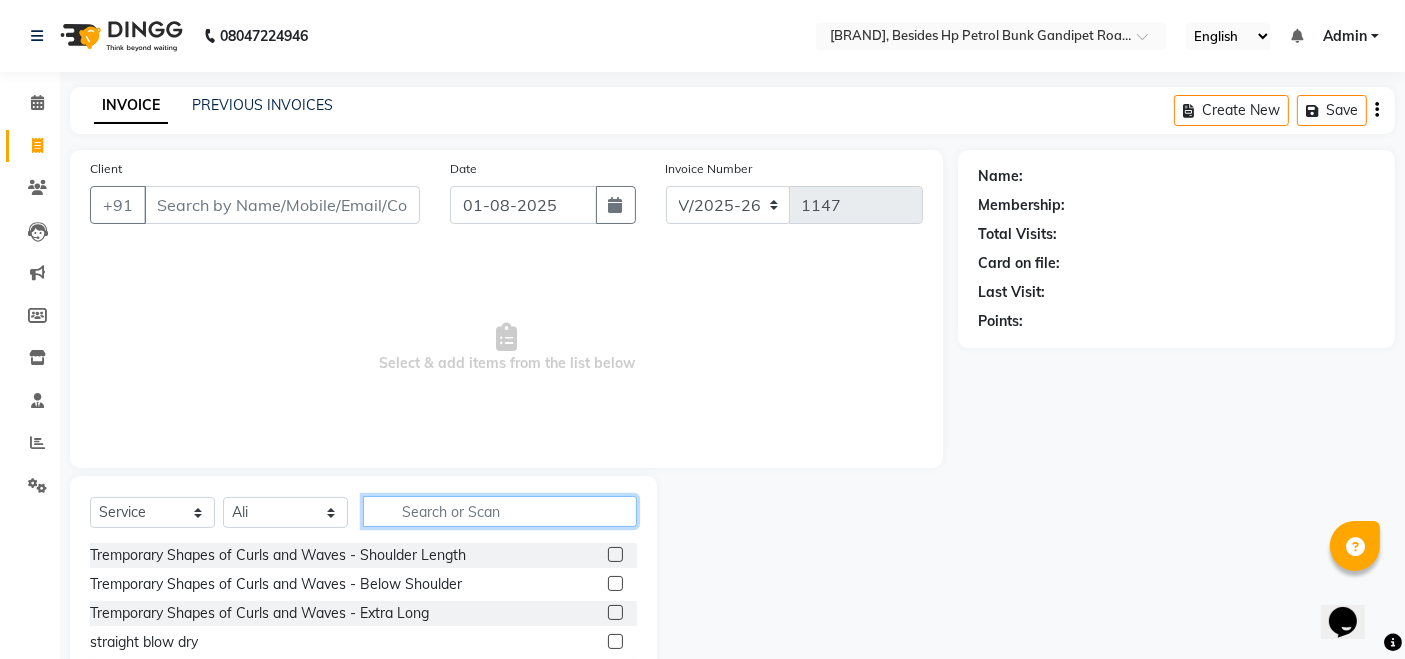 click 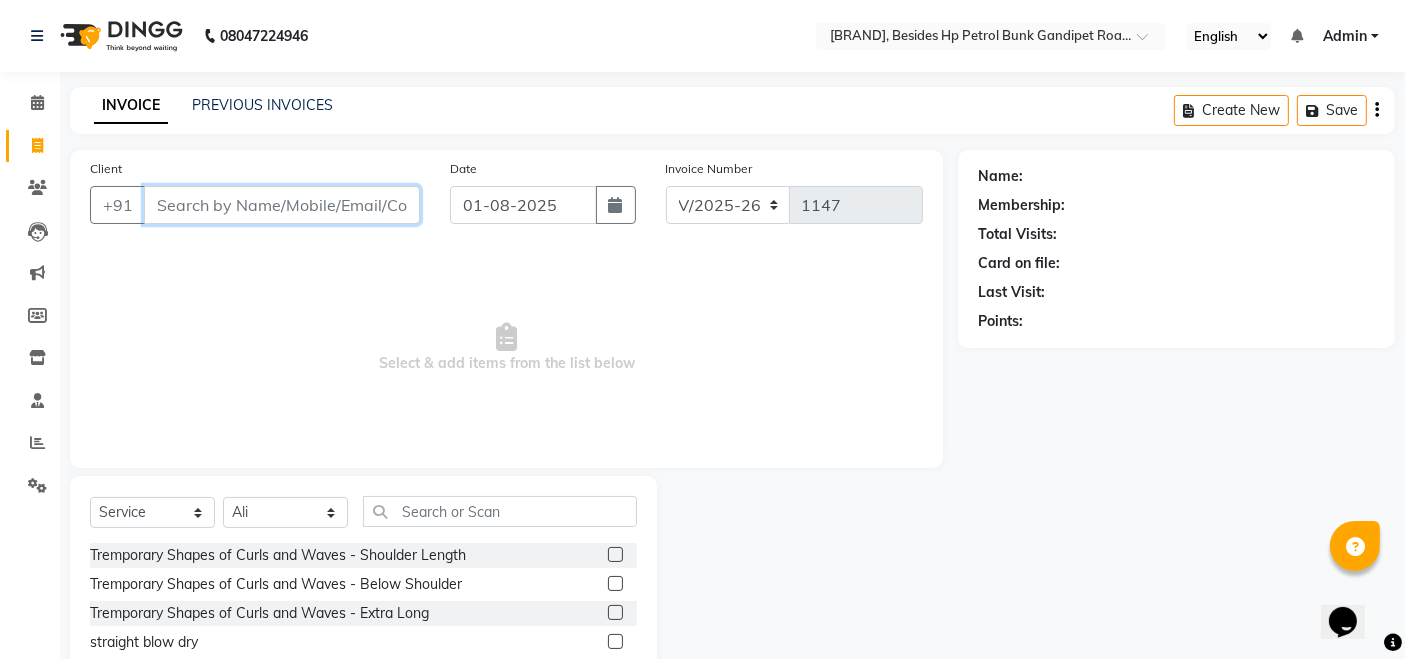 click on "Client" at bounding box center [282, 205] 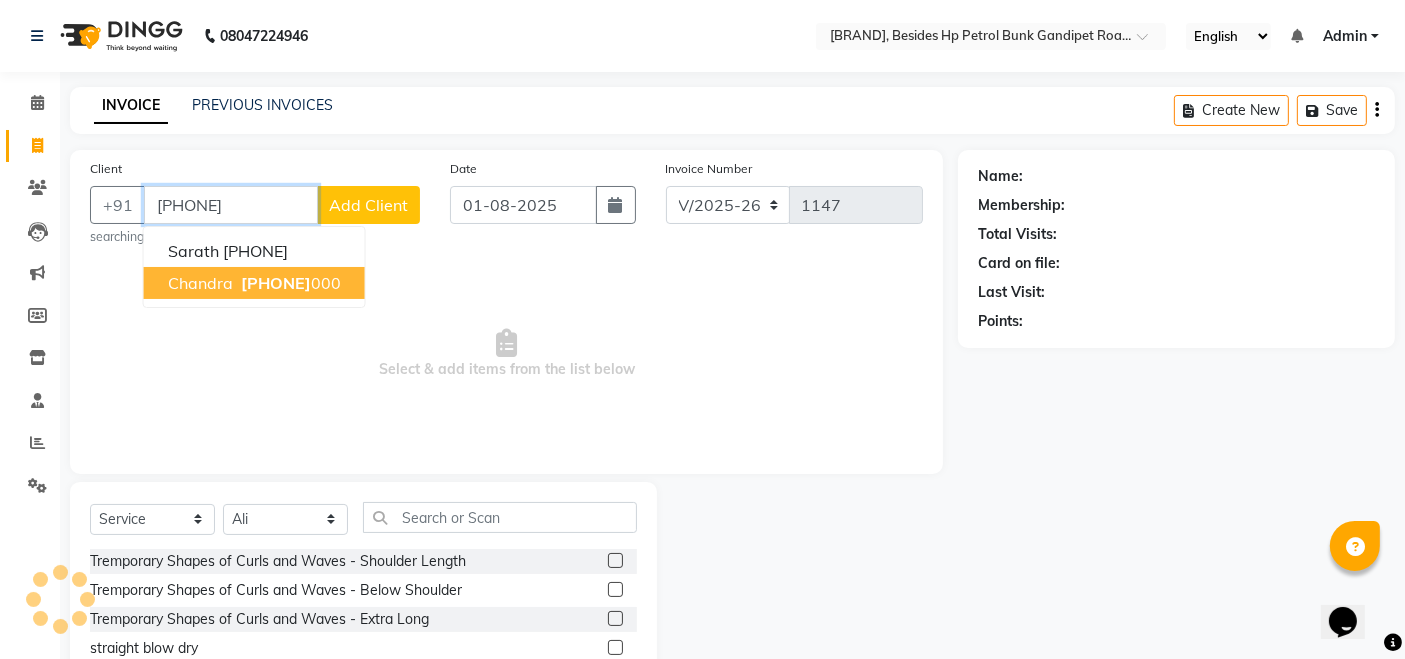 click on "[PHONE]" at bounding box center (289, 283) 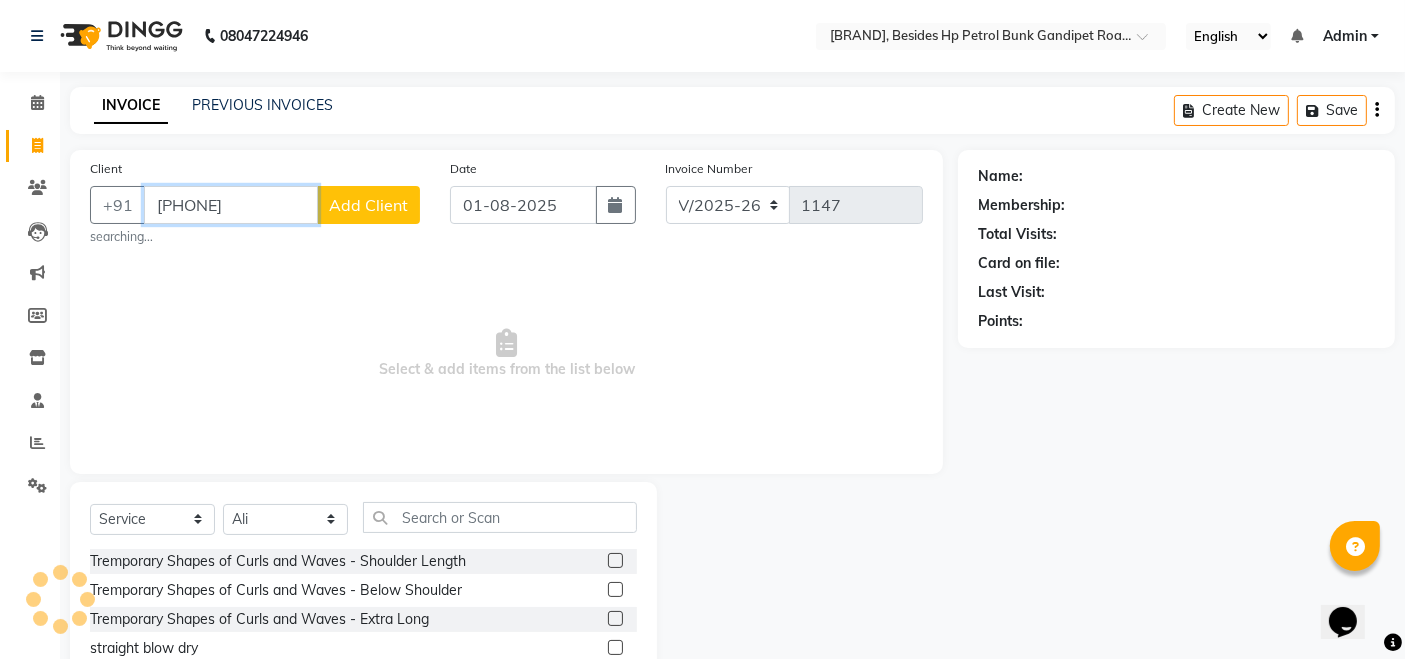 type on "[PHONE]" 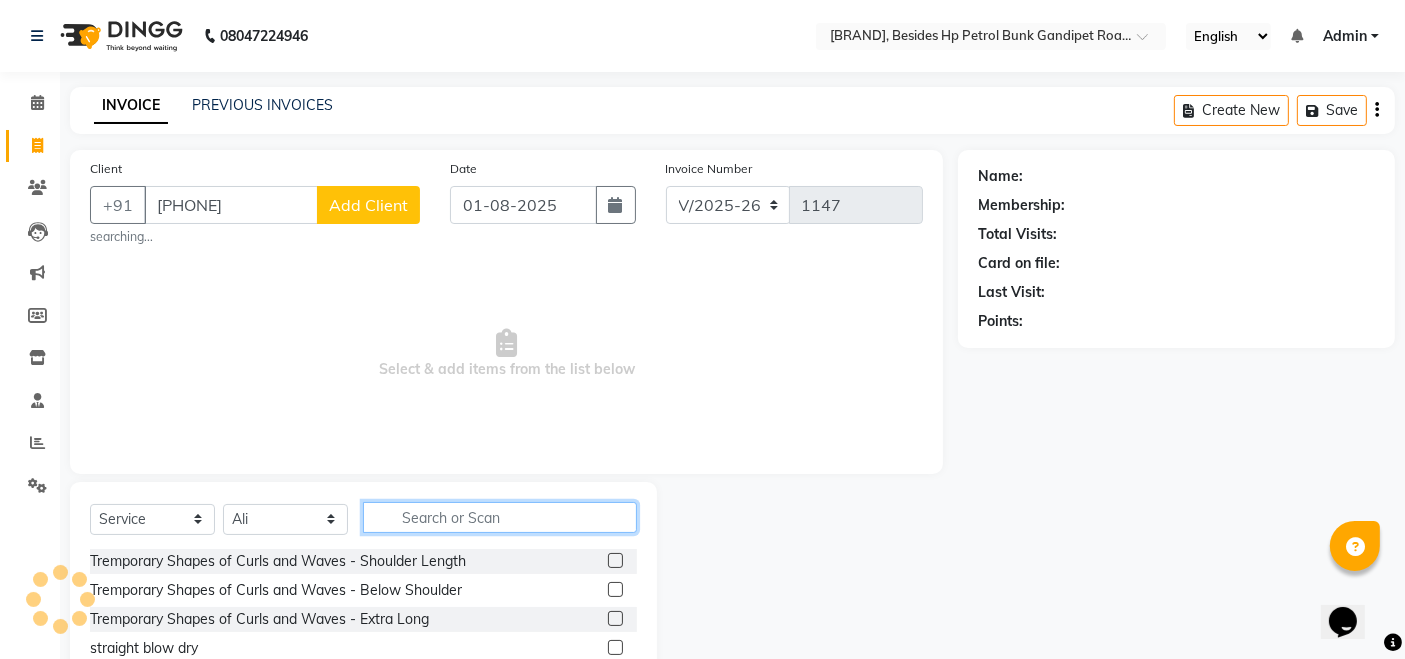 click 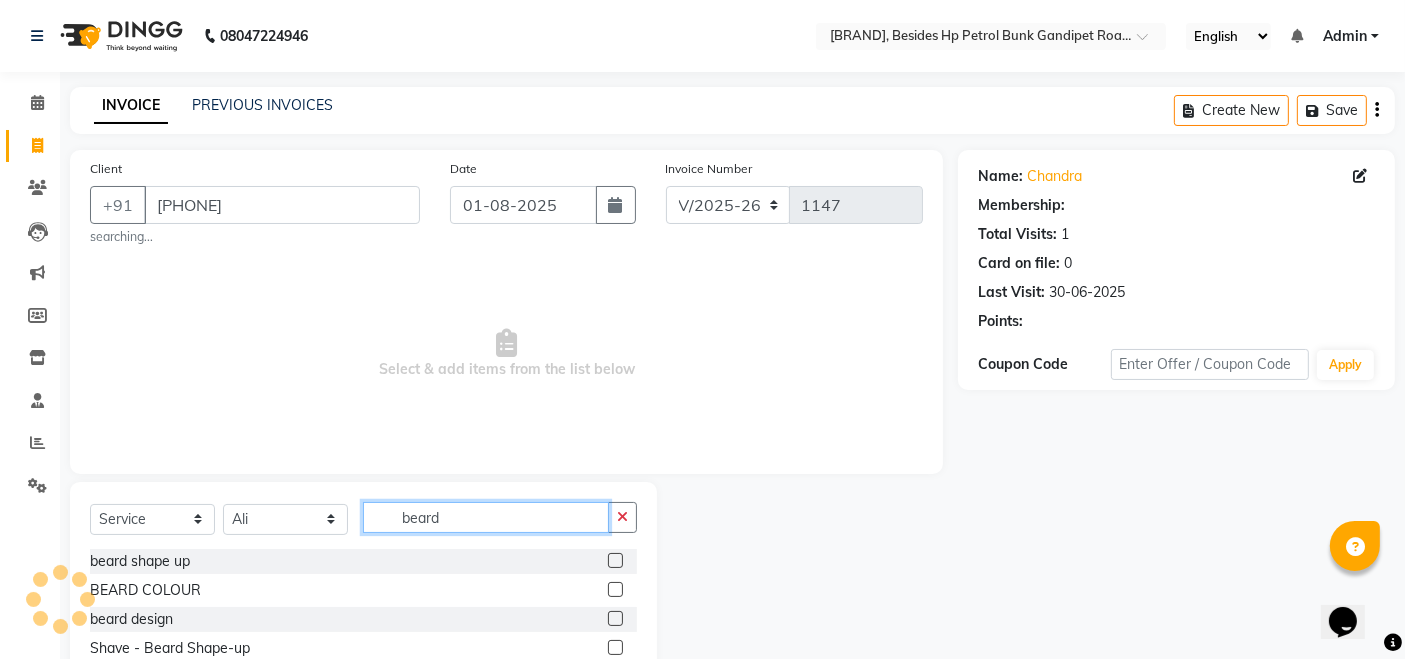type on "beard" 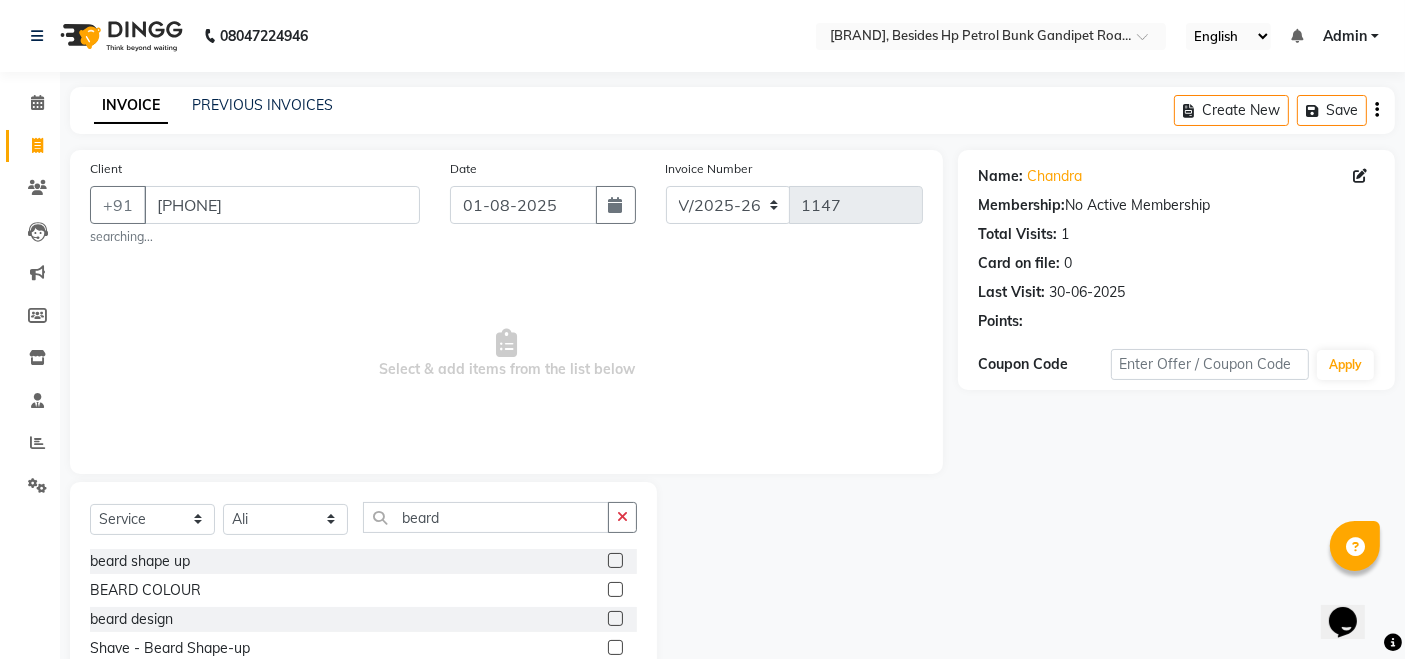 click 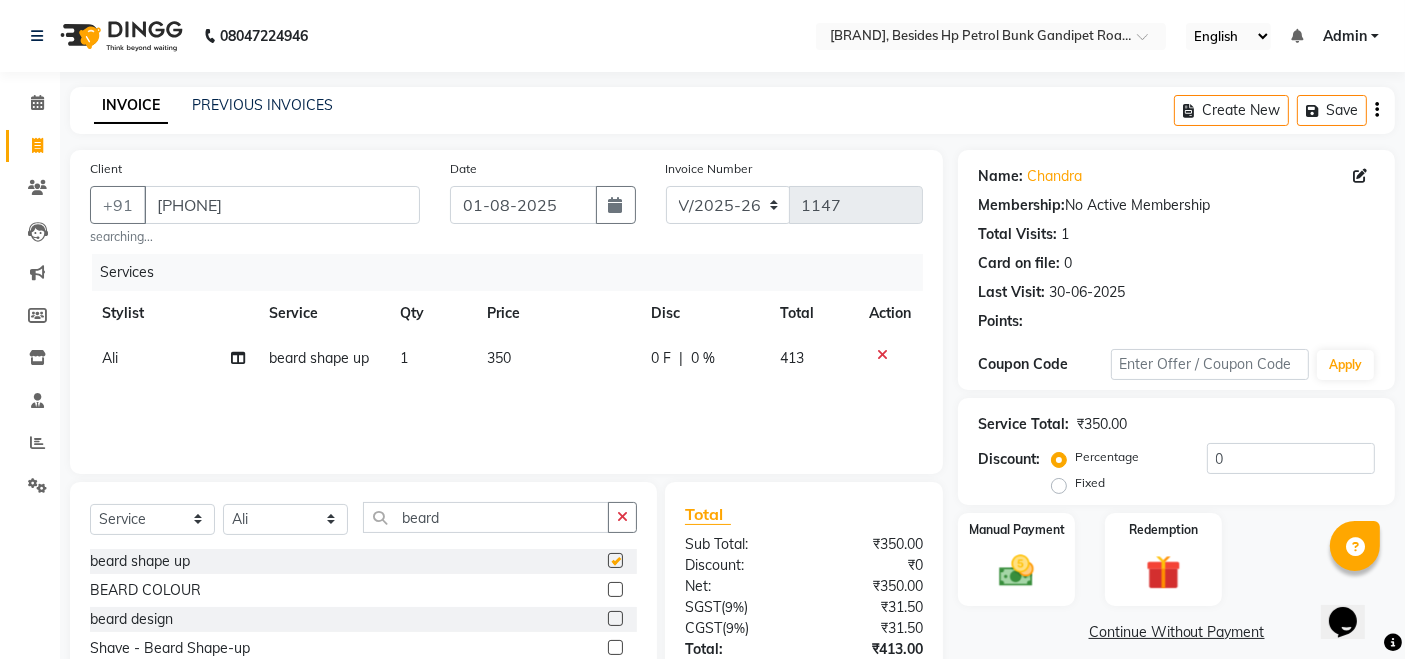 checkbox on "false" 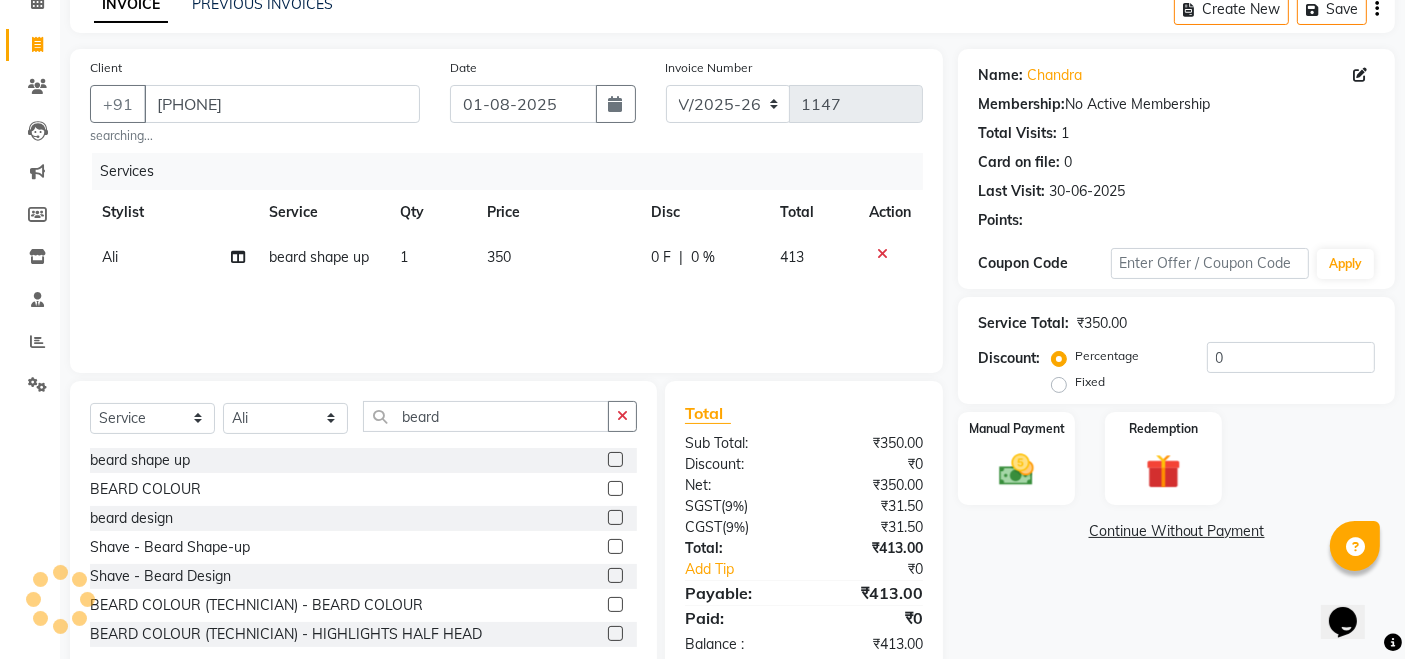 scroll, scrollTop: 147, scrollLeft: 0, axis: vertical 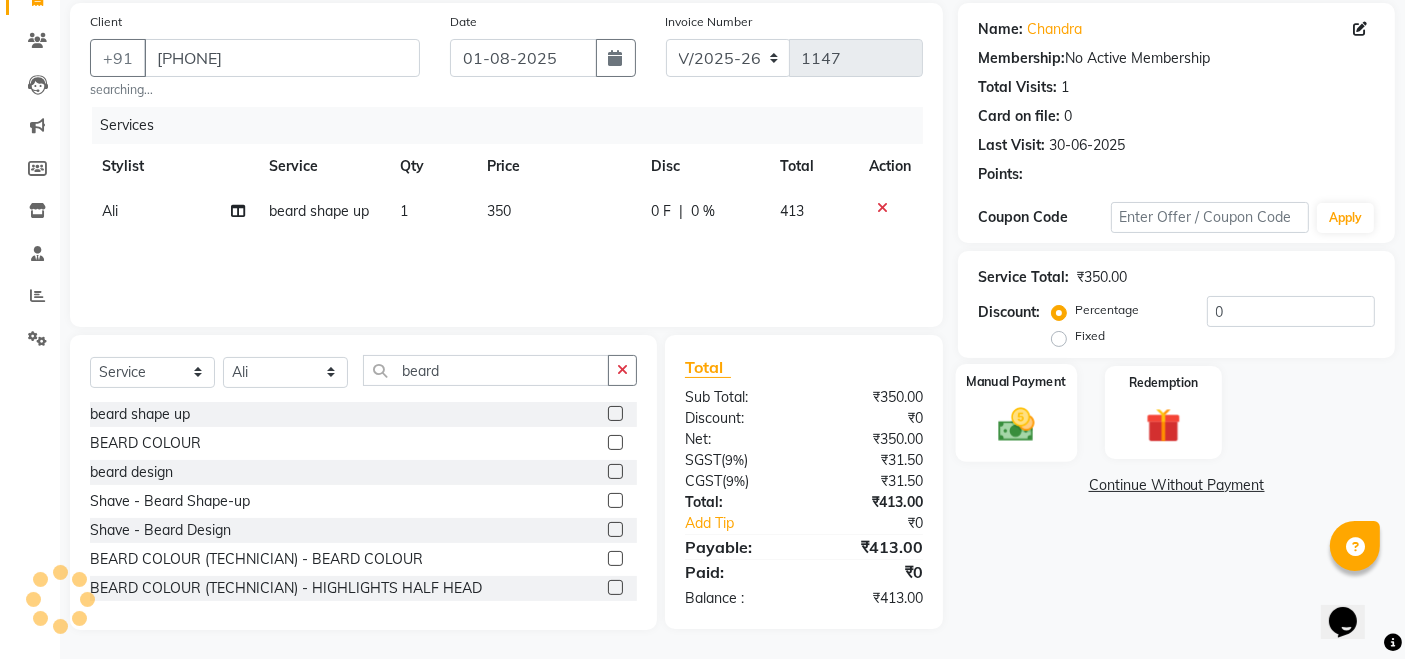 click 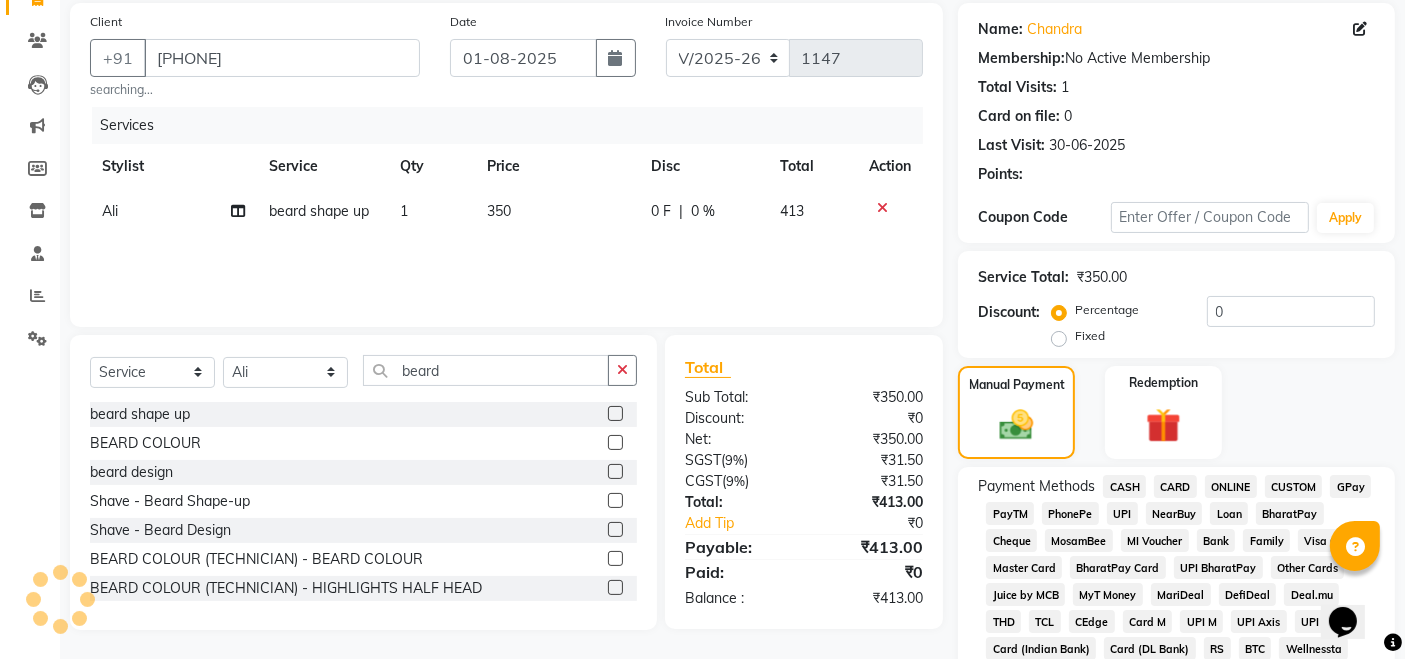 click on "GPay" 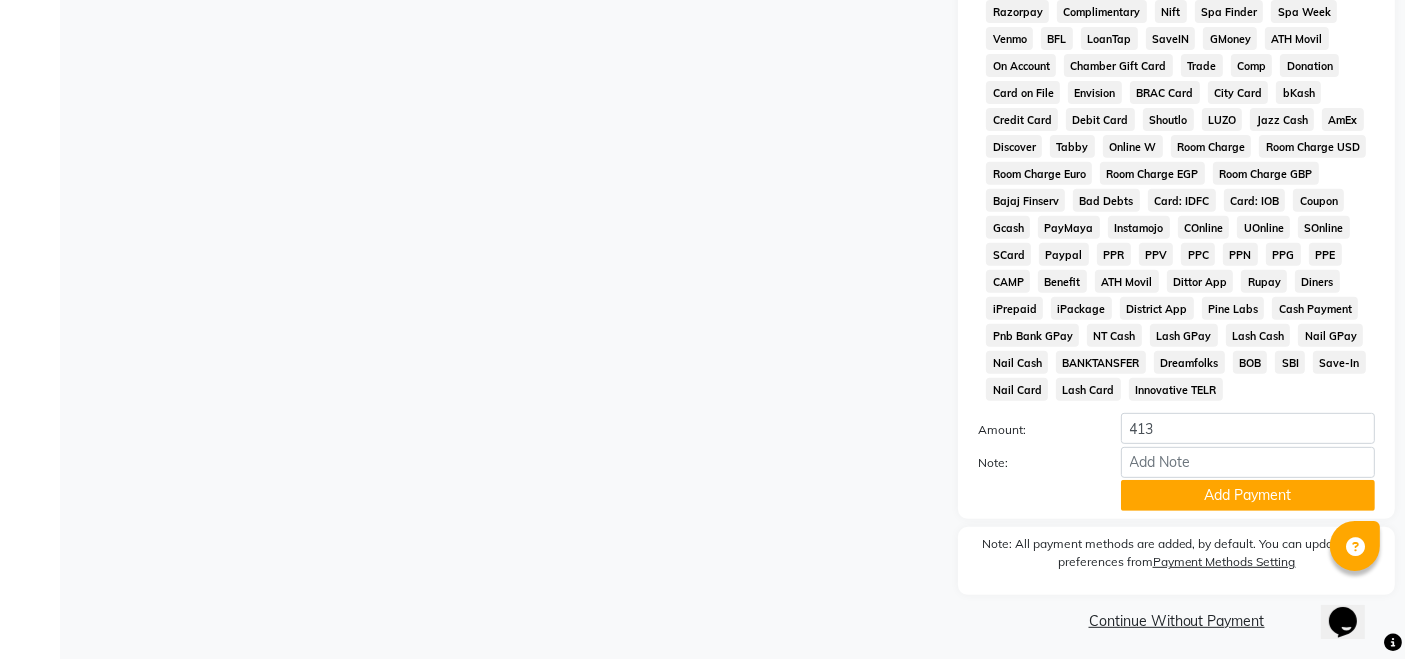 scroll, scrollTop: 822, scrollLeft: 0, axis: vertical 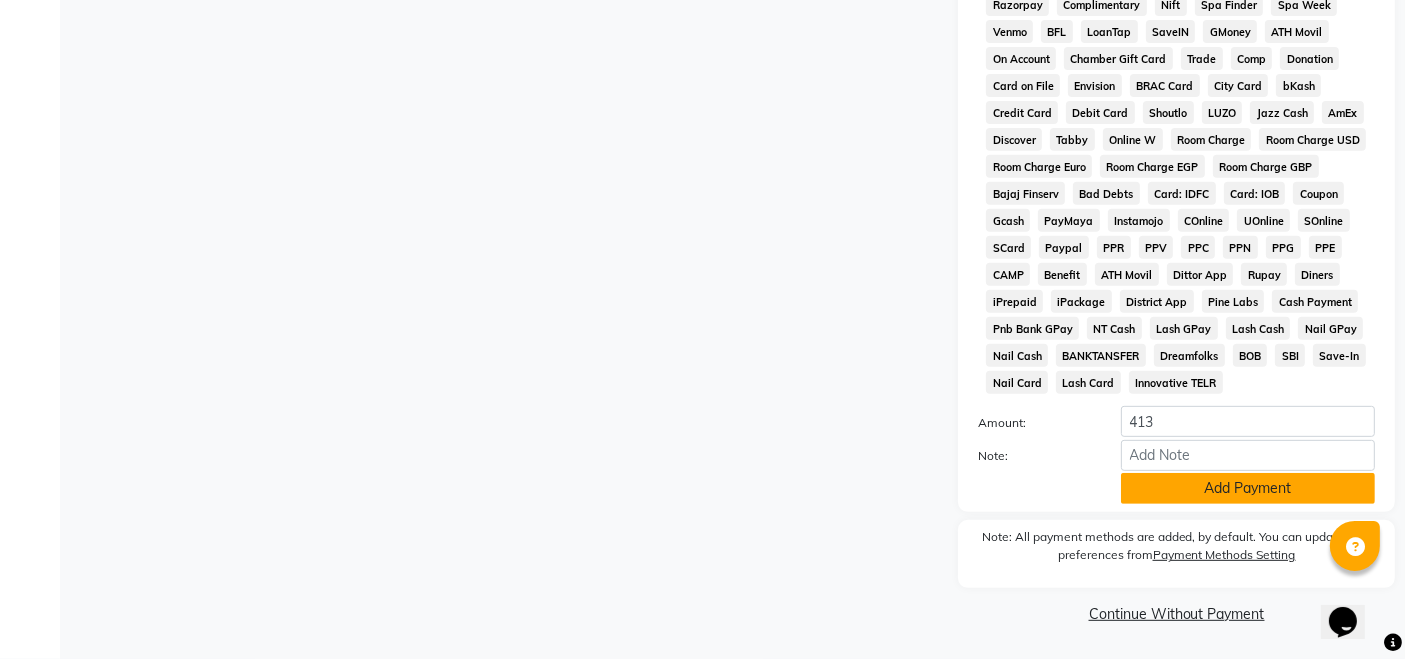 click on "Add Payment" 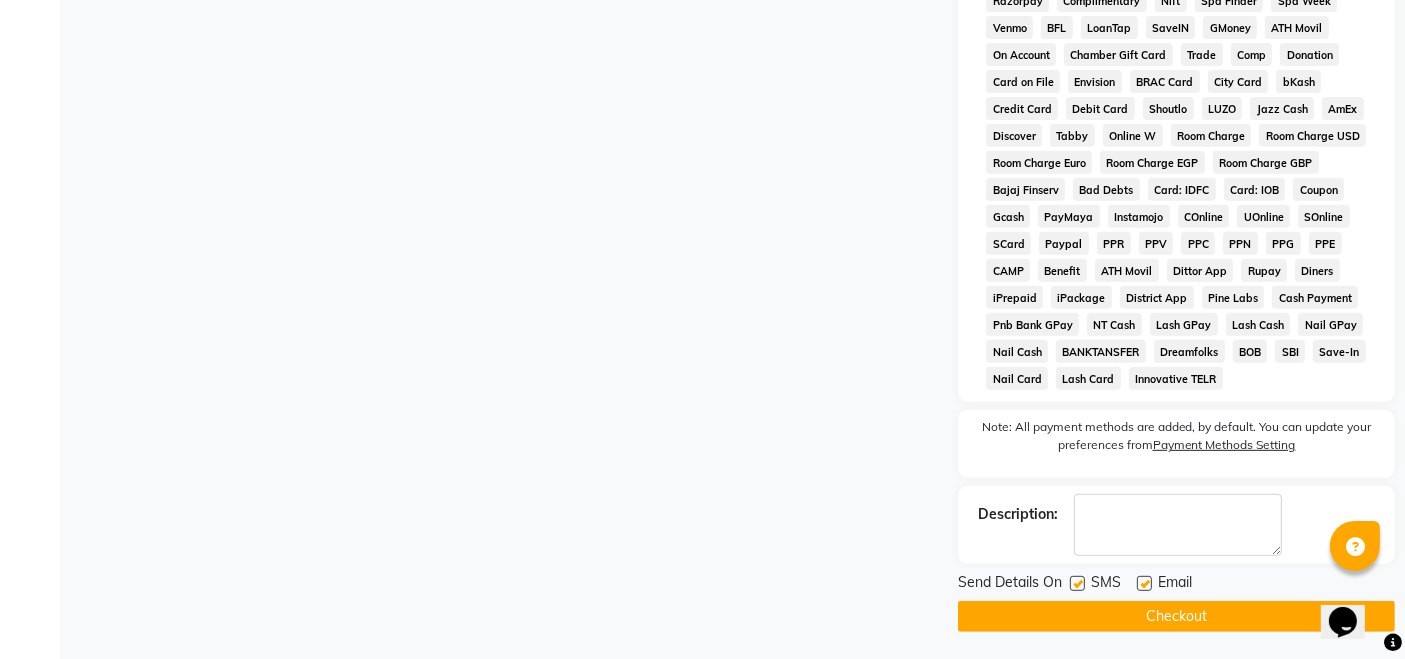click on "Checkout" 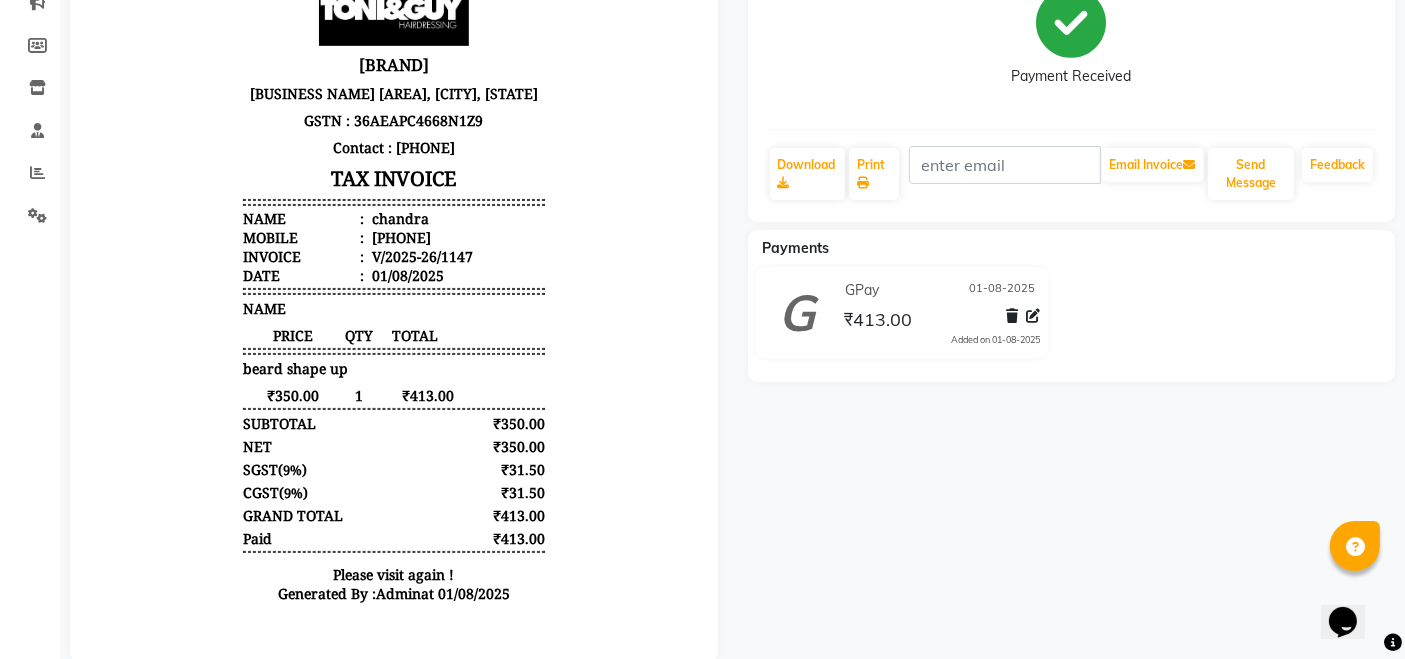 scroll, scrollTop: 281, scrollLeft: 0, axis: vertical 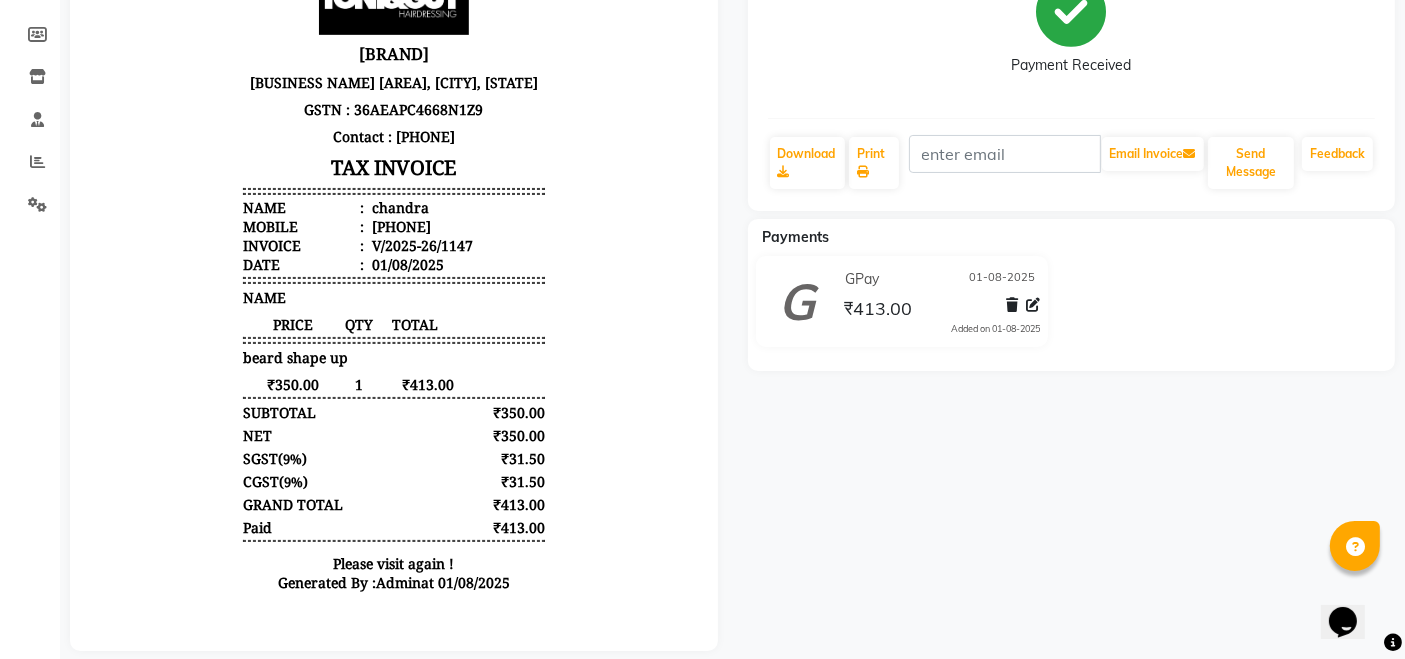select on "service" 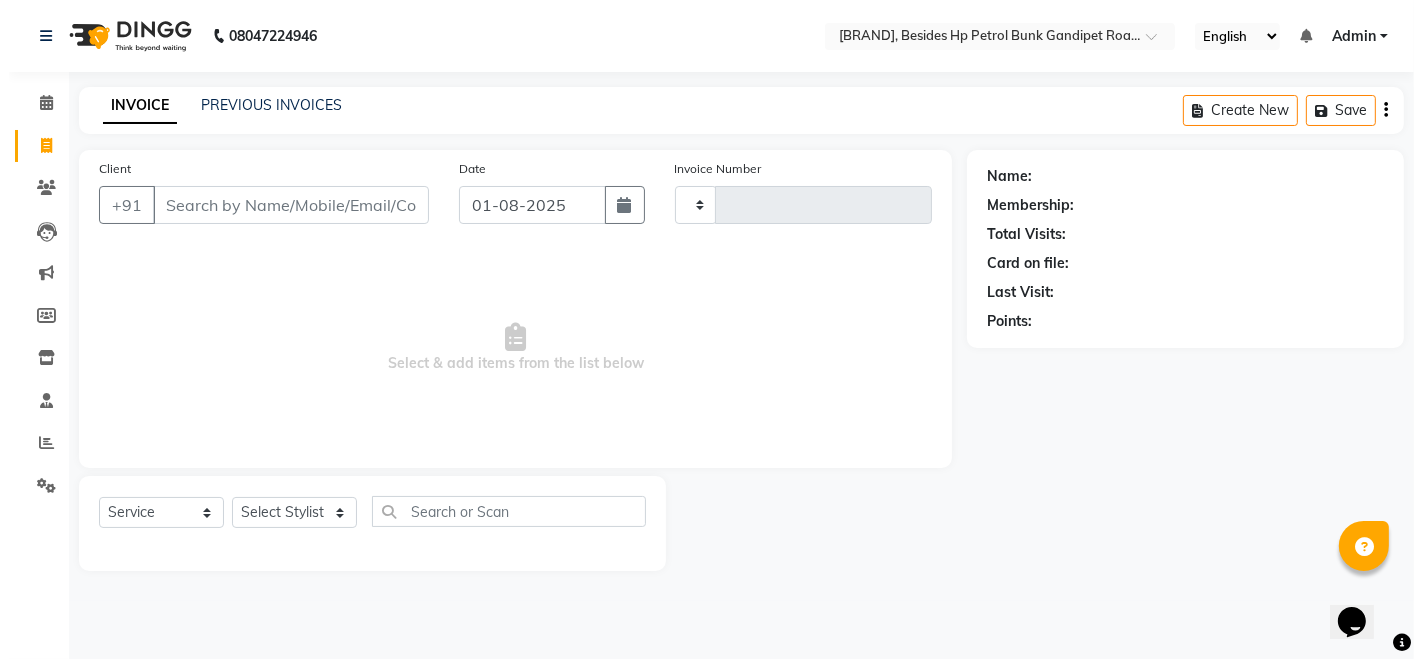 scroll, scrollTop: 0, scrollLeft: 0, axis: both 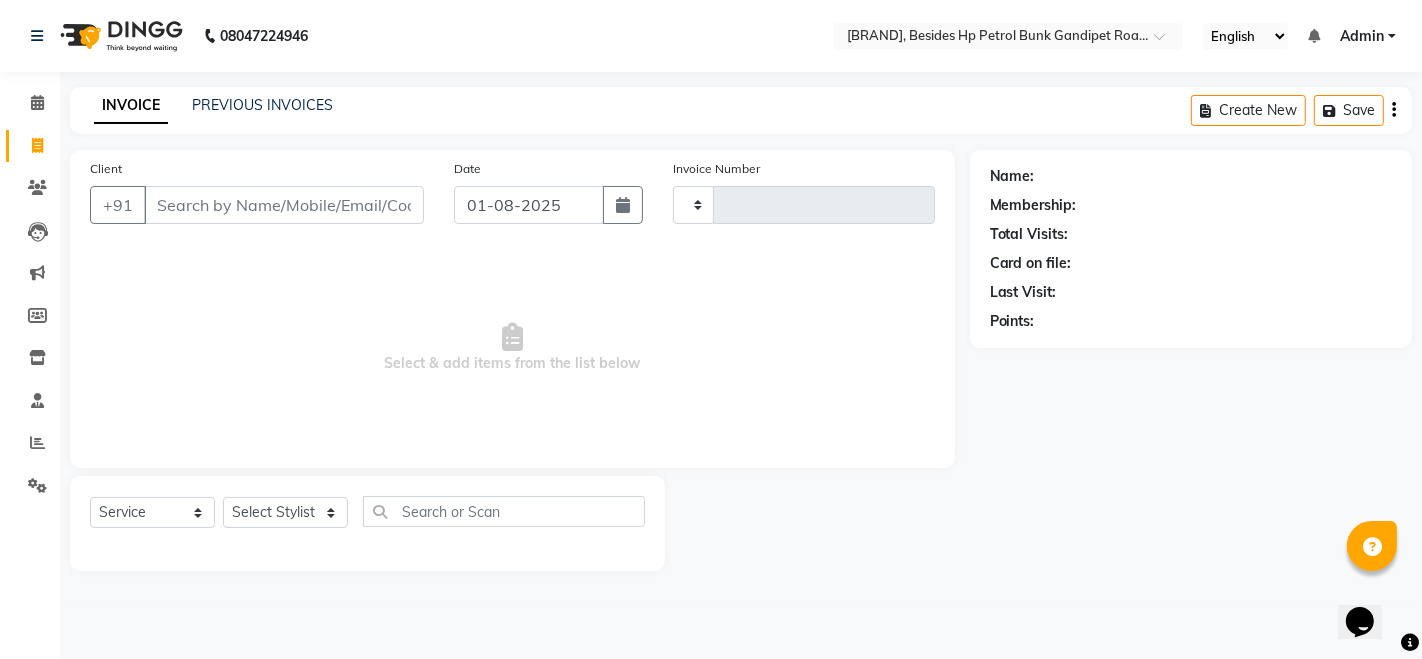type on "1148" 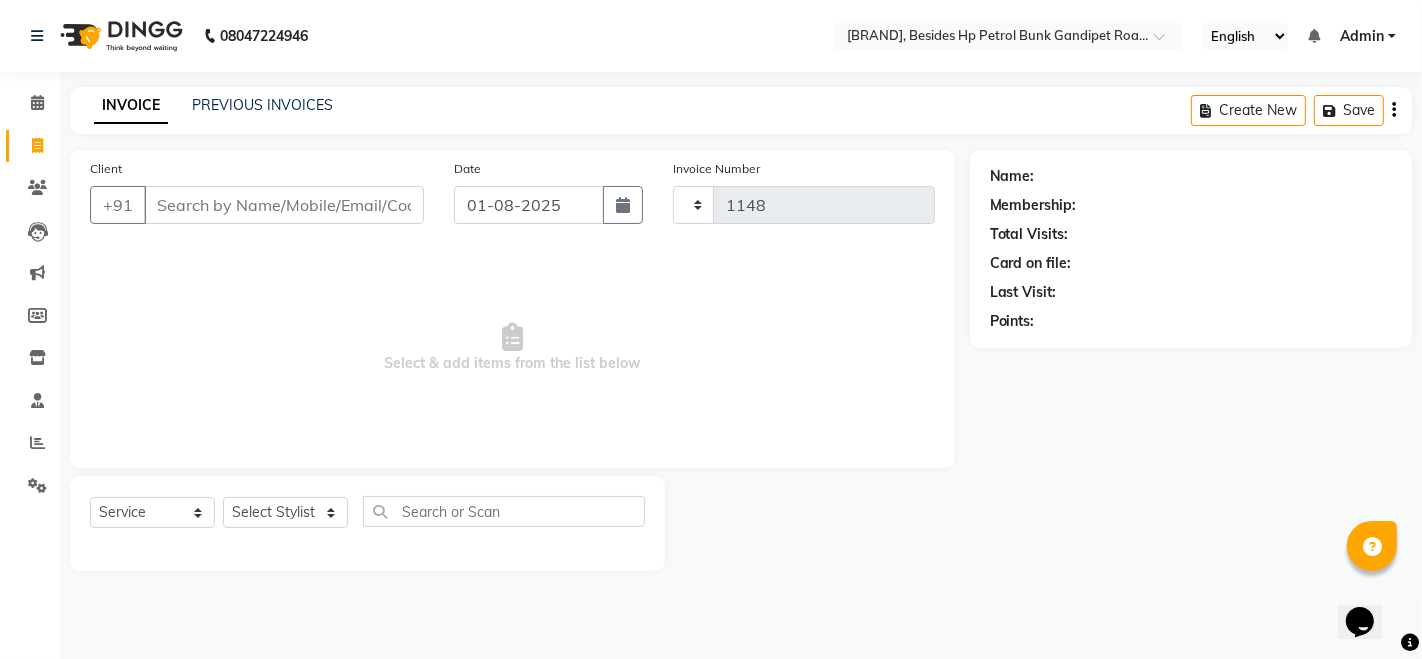select on "4907" 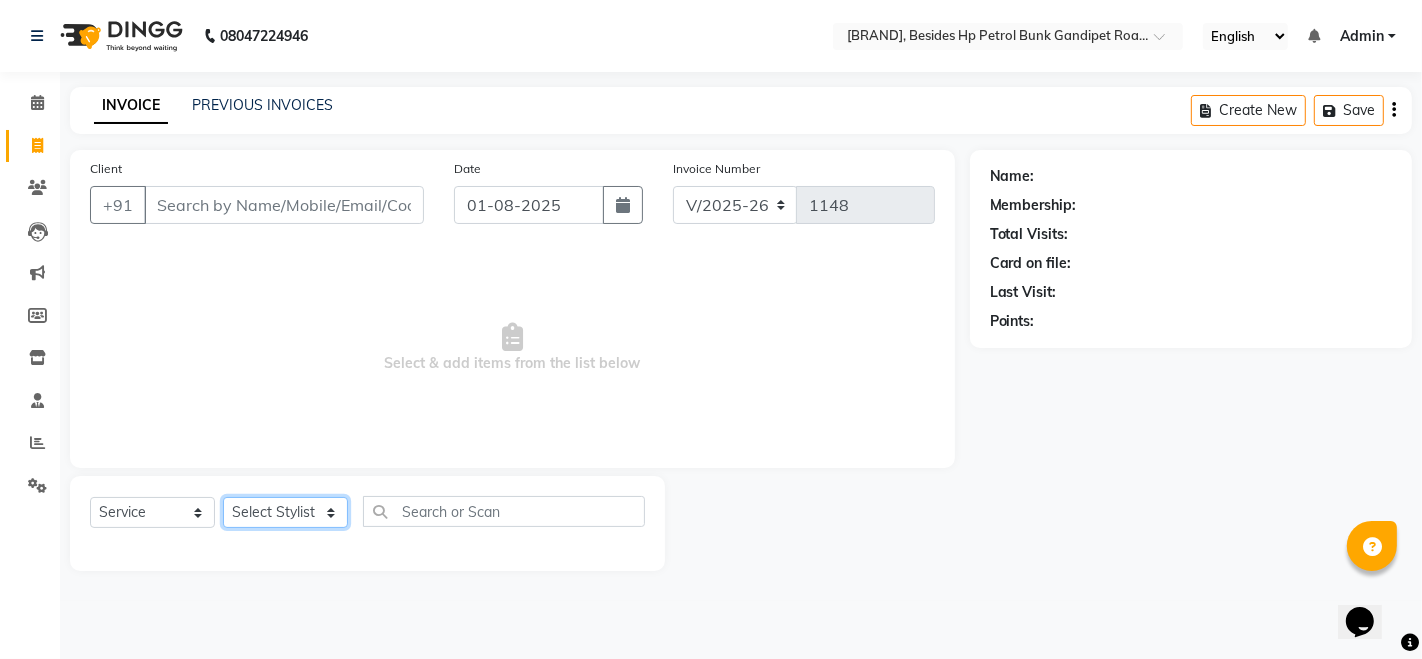 click on "Select Stylist [FIRST] [LAST] [FIRST] [FIRST] [FIRST] [FIRST] [FIRST] [FIRST]" 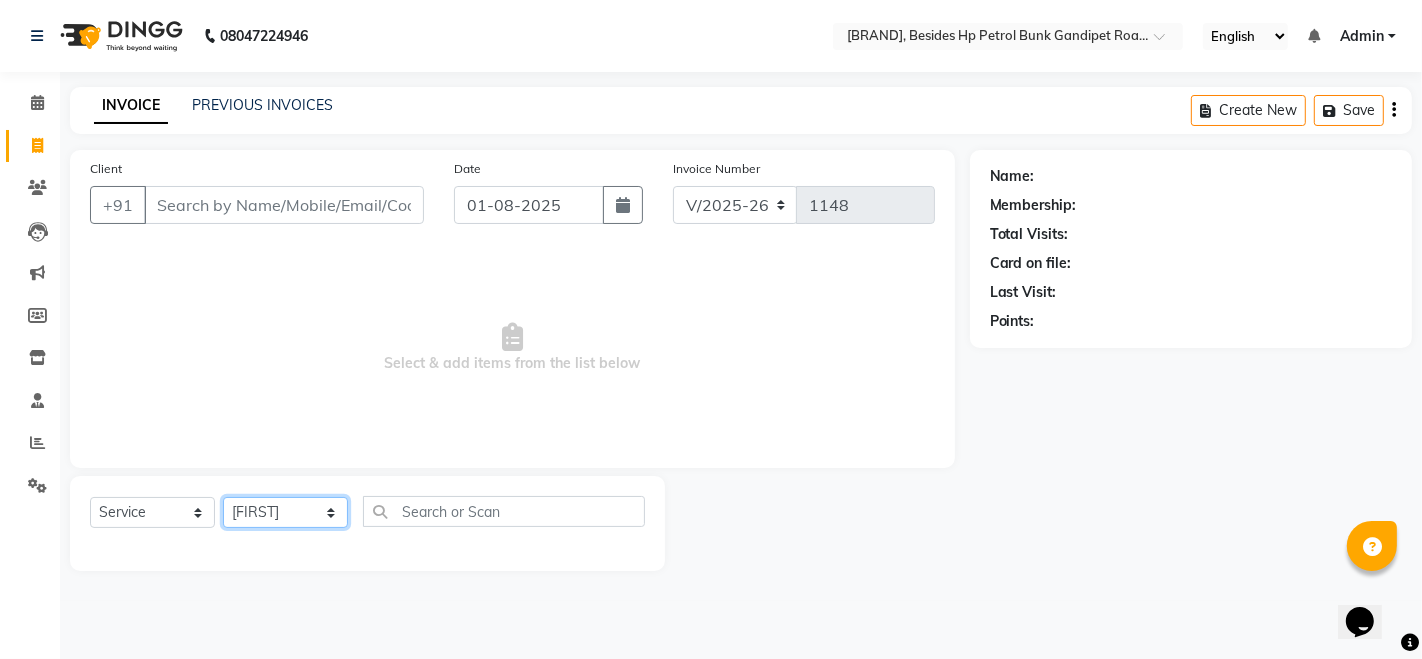 click on "Select Stylist [FIRST] [LAST] [FIRST] [FIRST] [FIRST] [FIRST] [FIRST] [FIRST]" 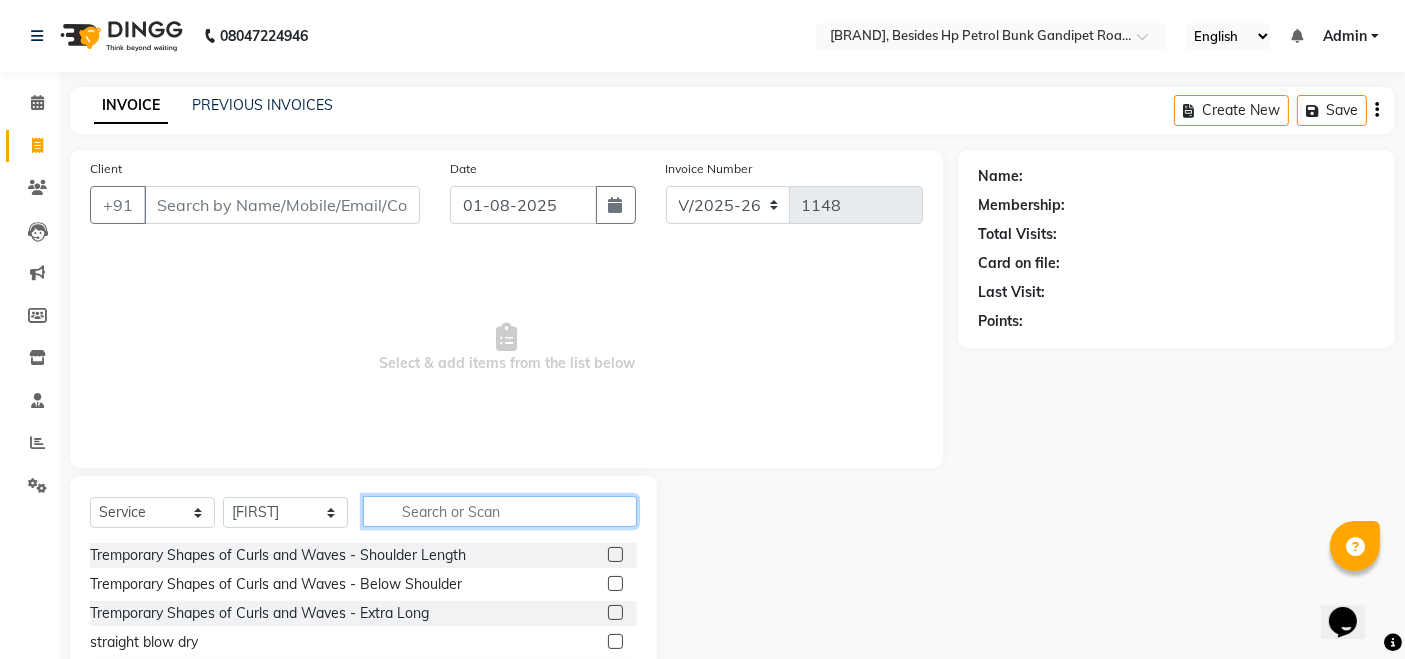 click 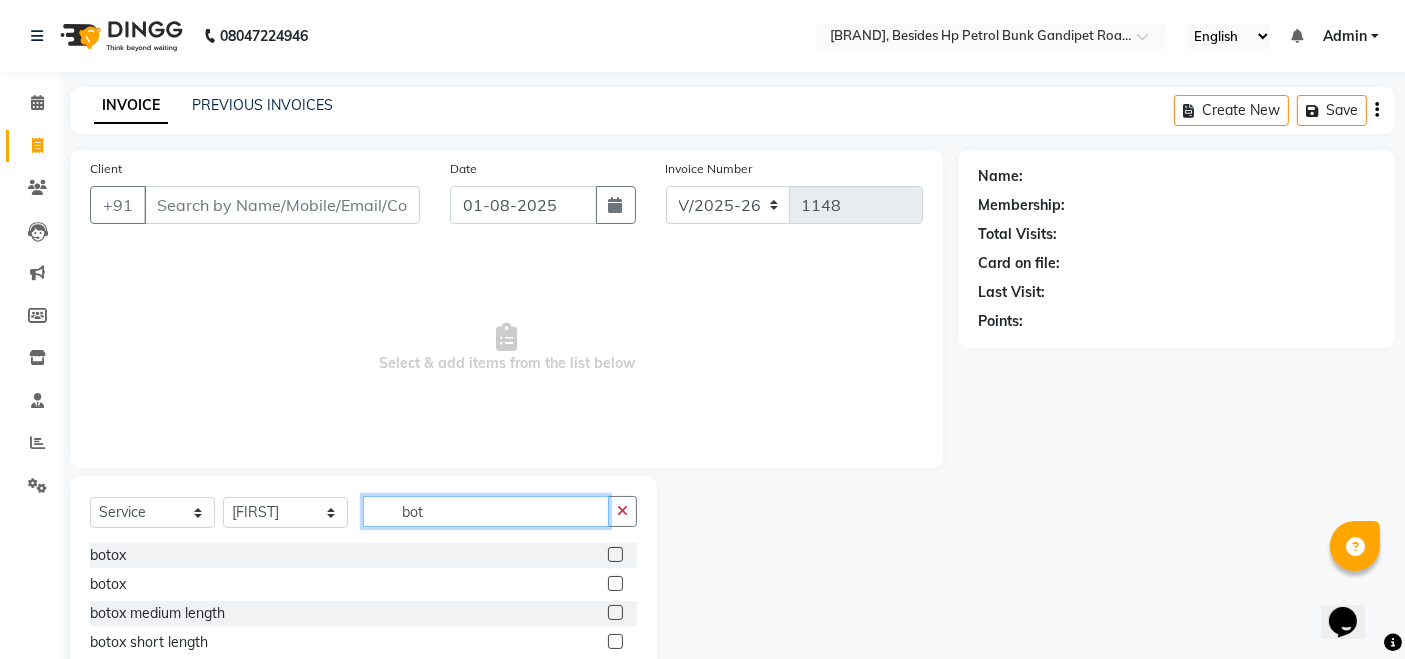 type on "bot" 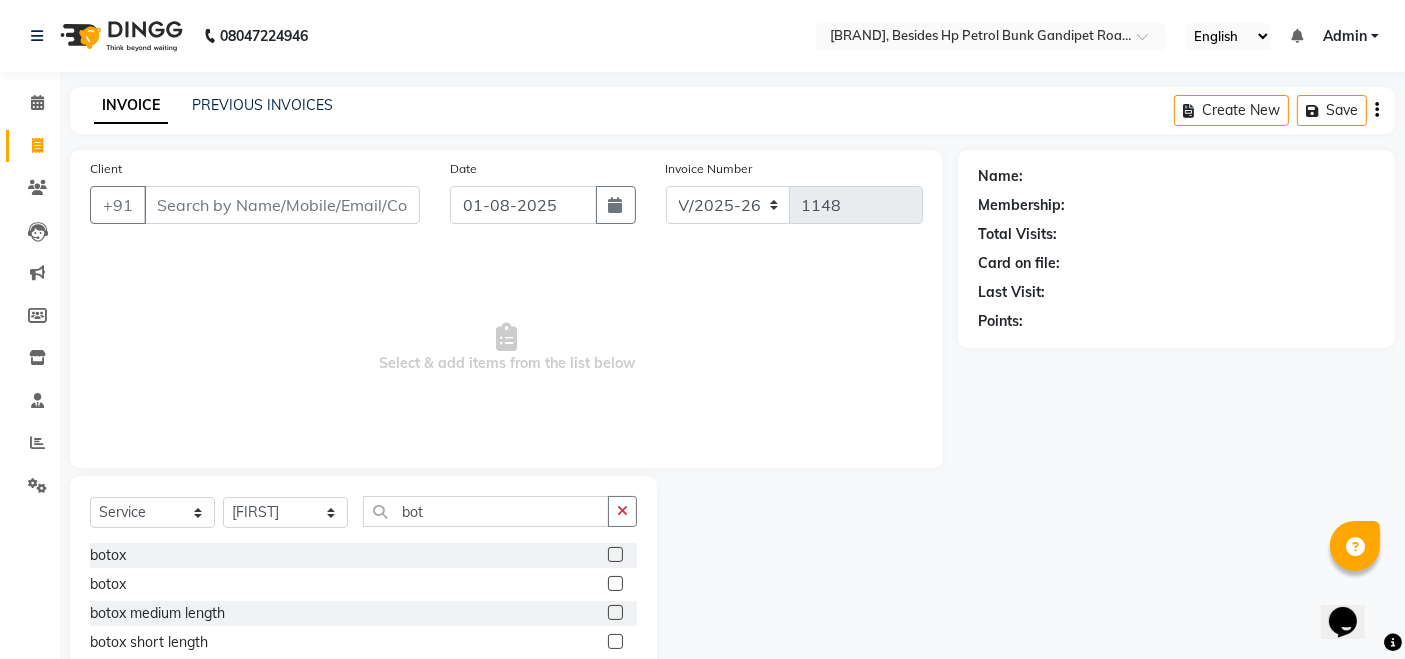 click 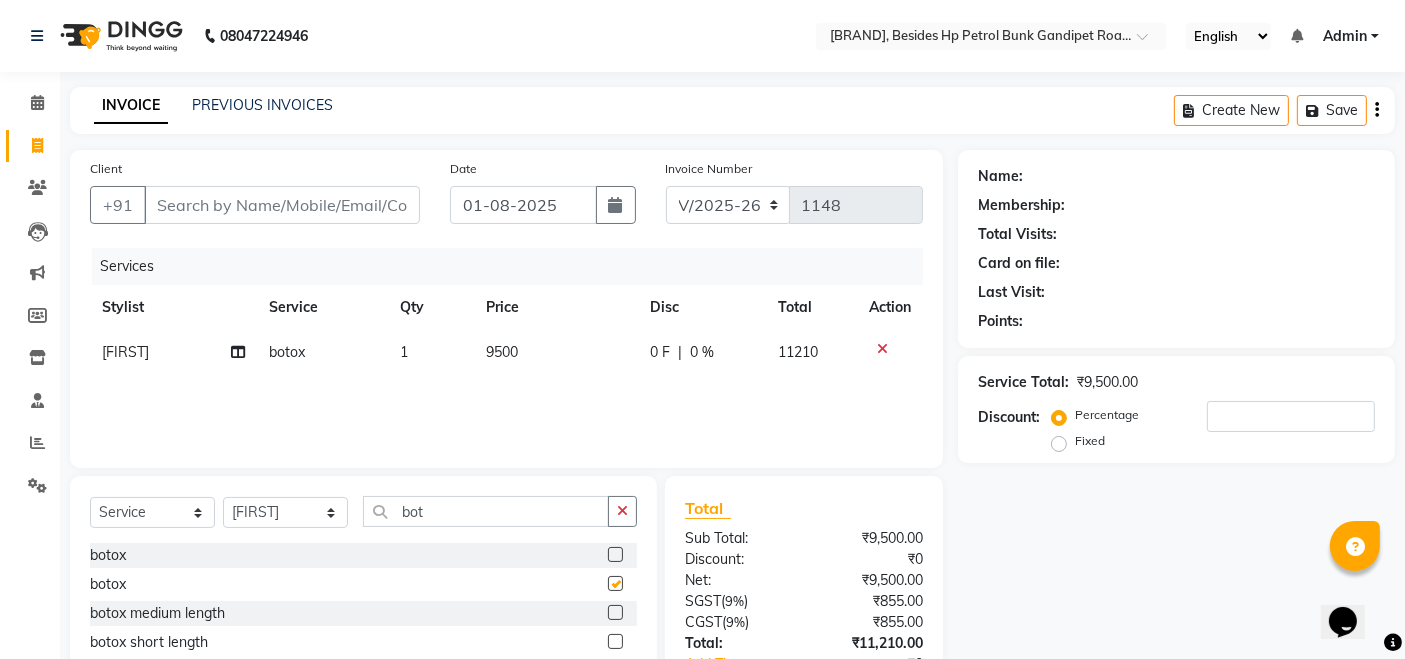 checkbox on "false" 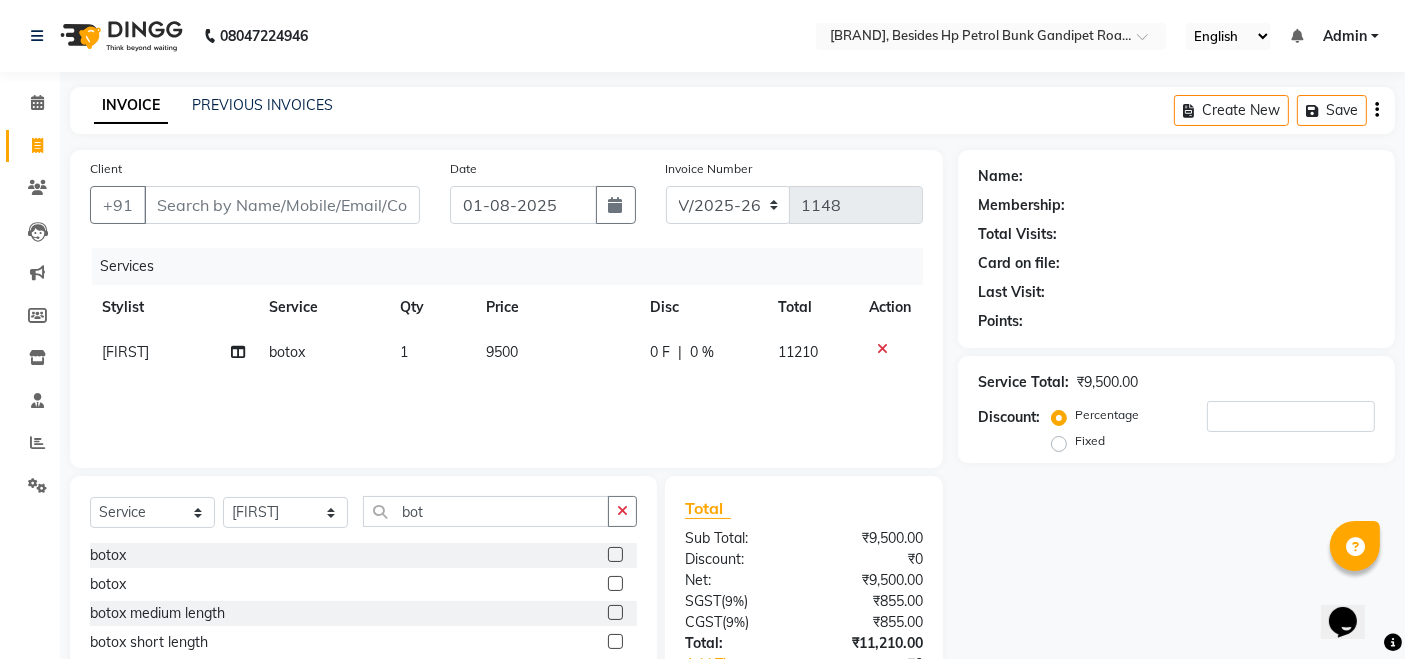click 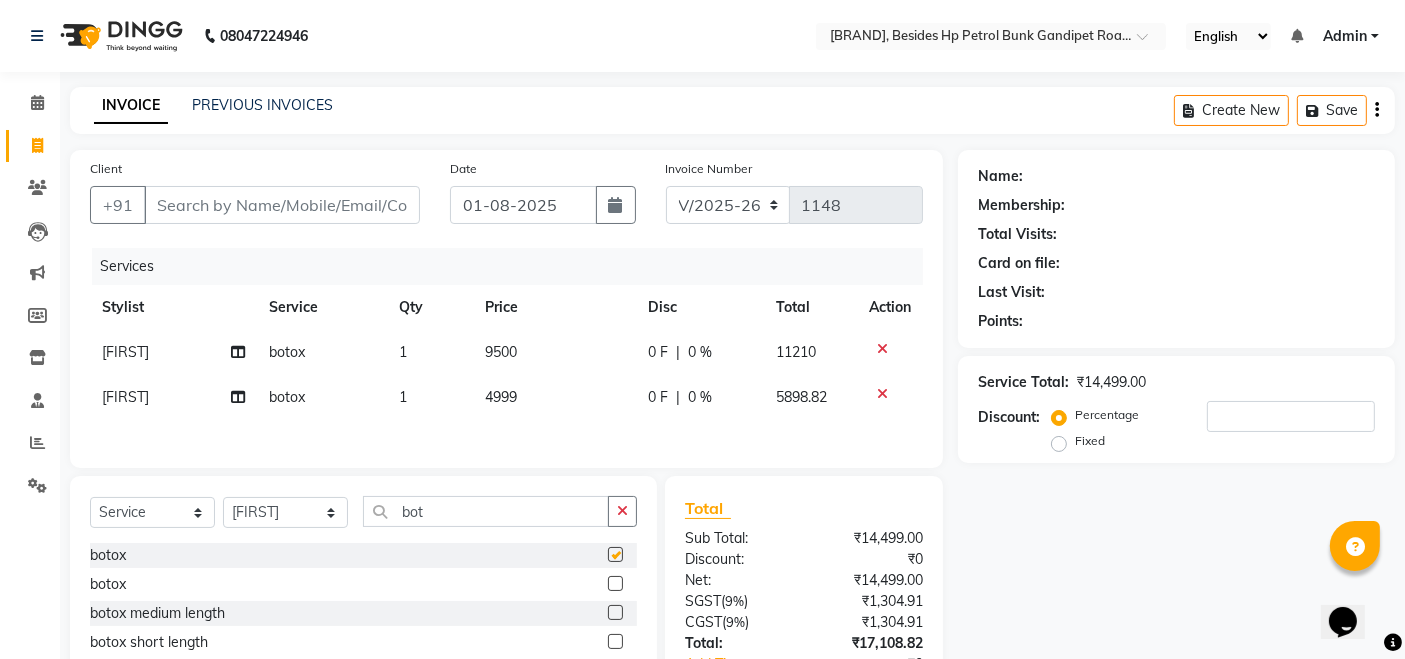 checkbox on "false" 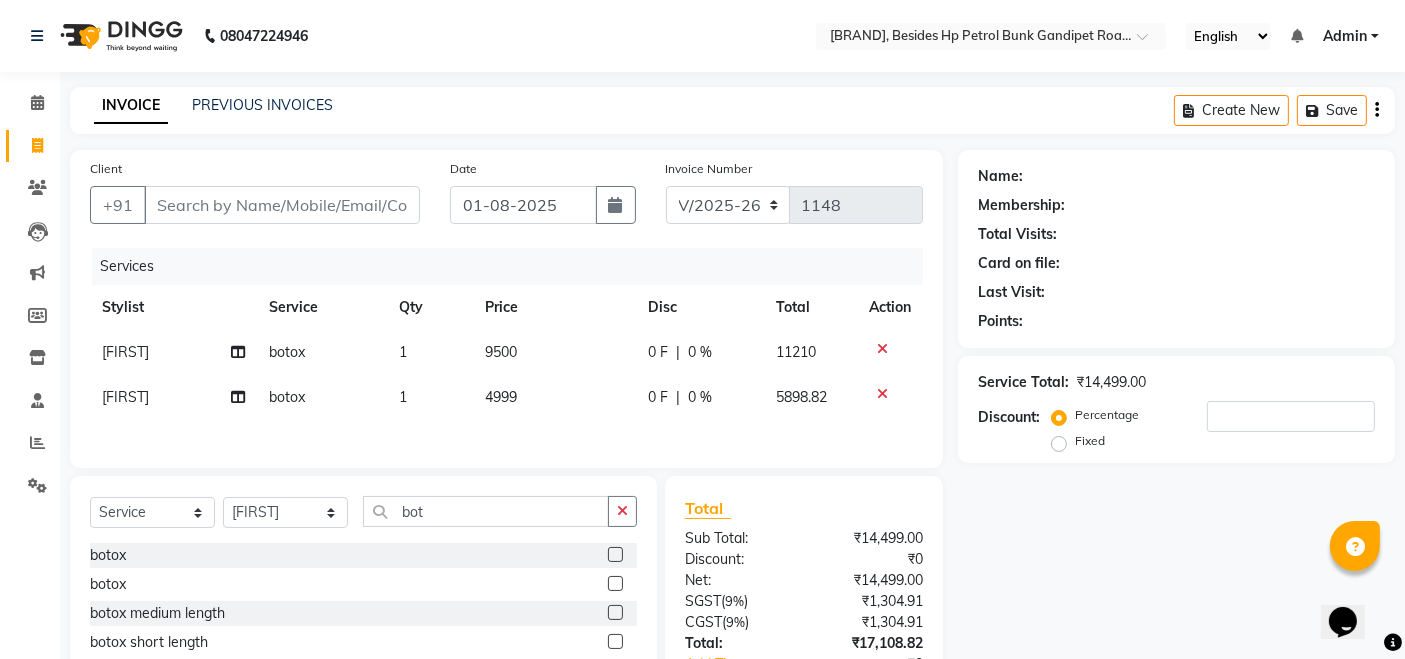 click 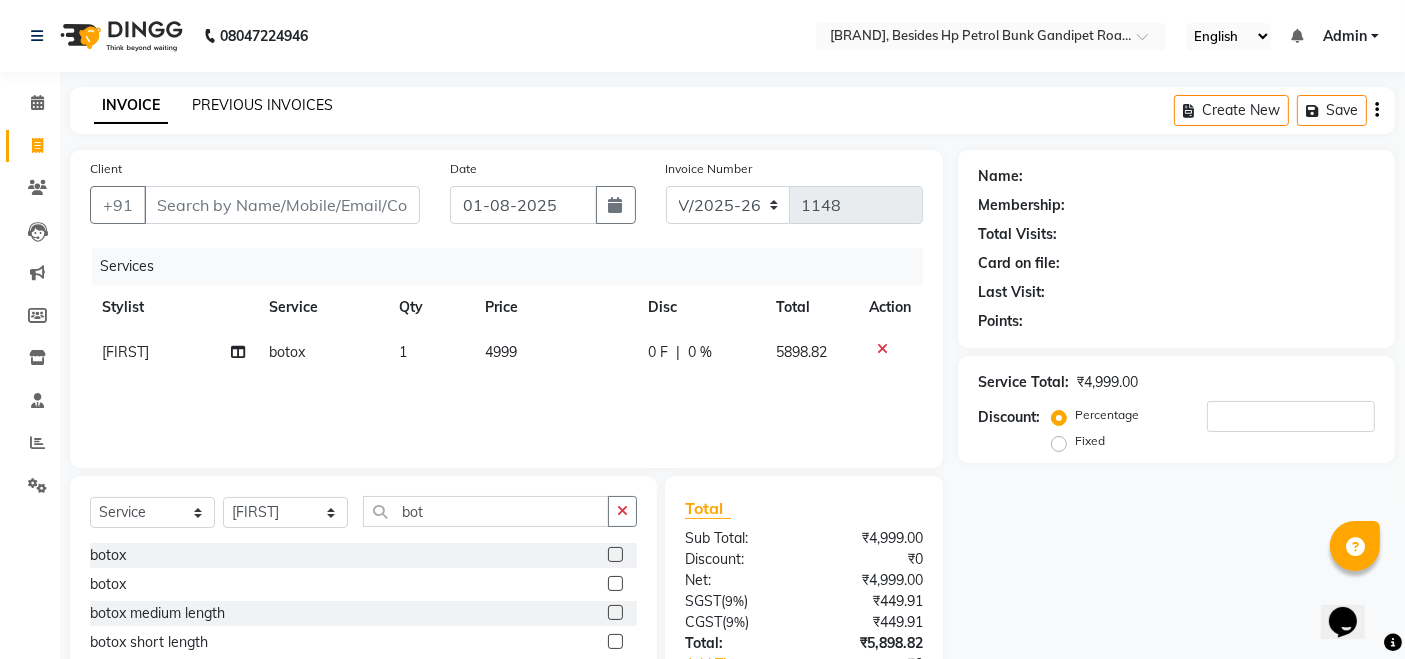 click on "PREVIOUS INVOICES" 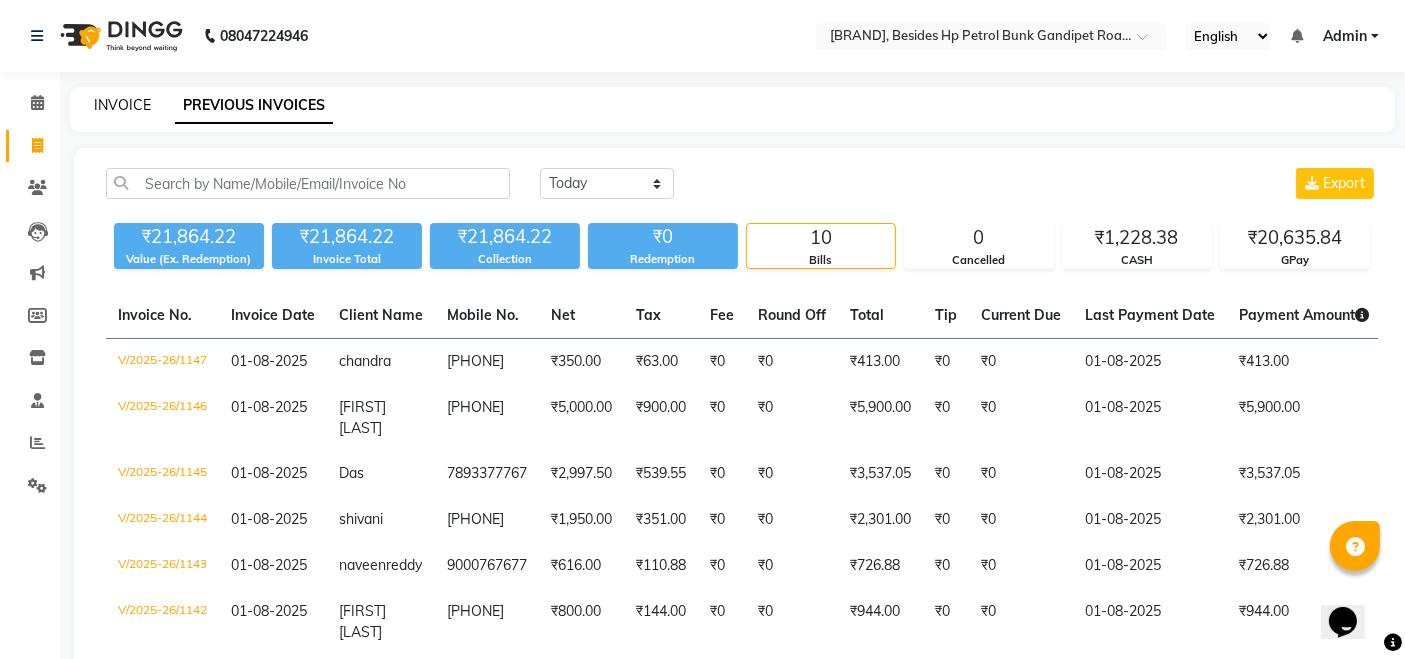 click on "INVOICE" 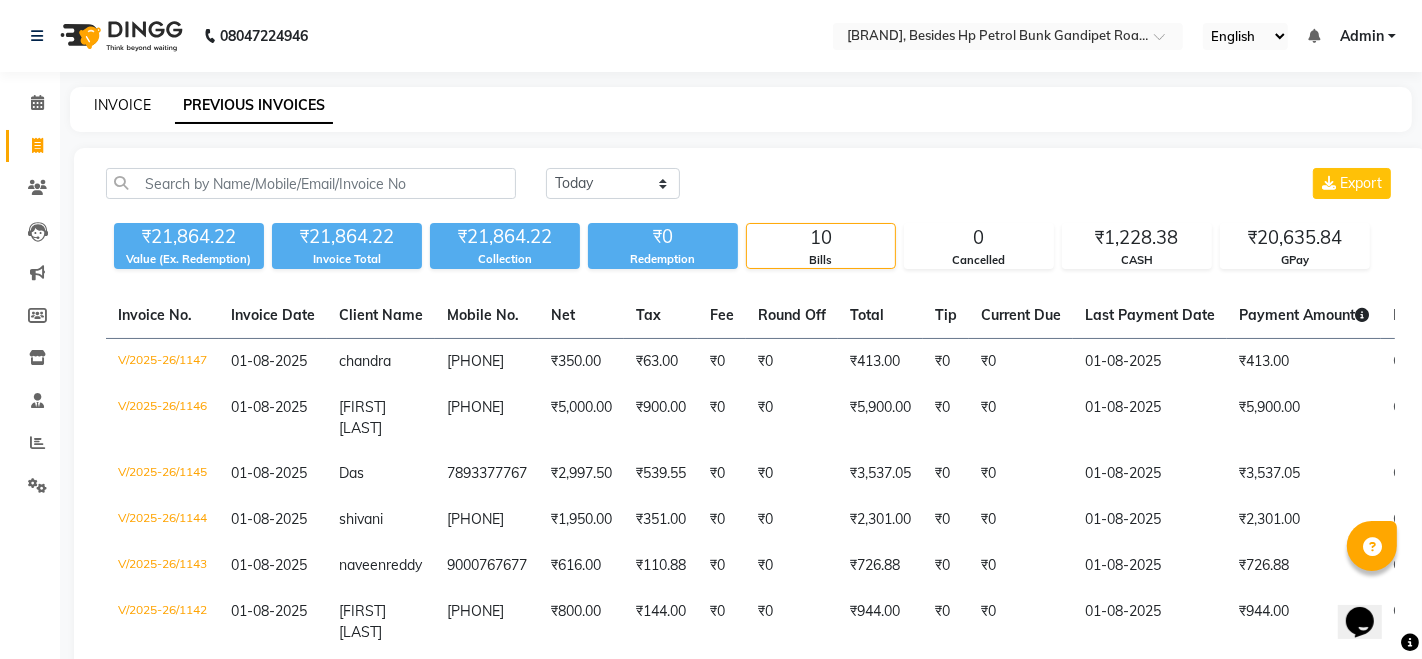 select on "service" 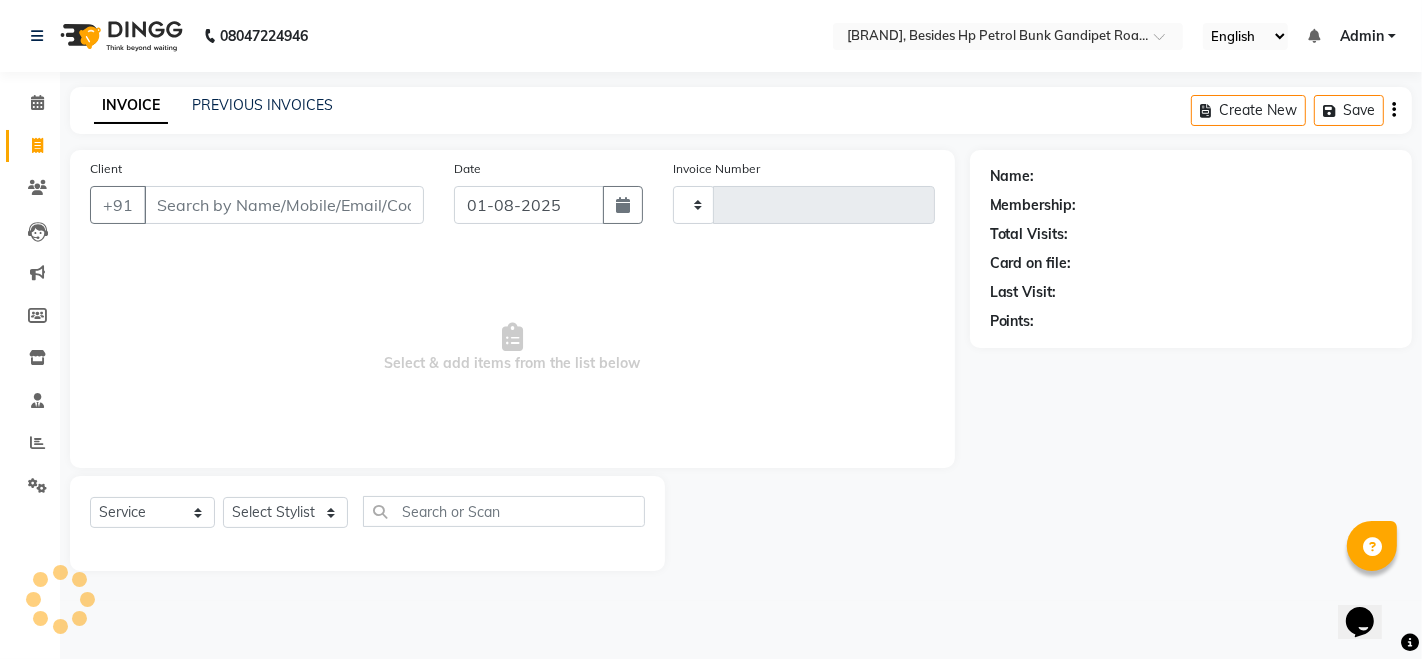 type on "1148" 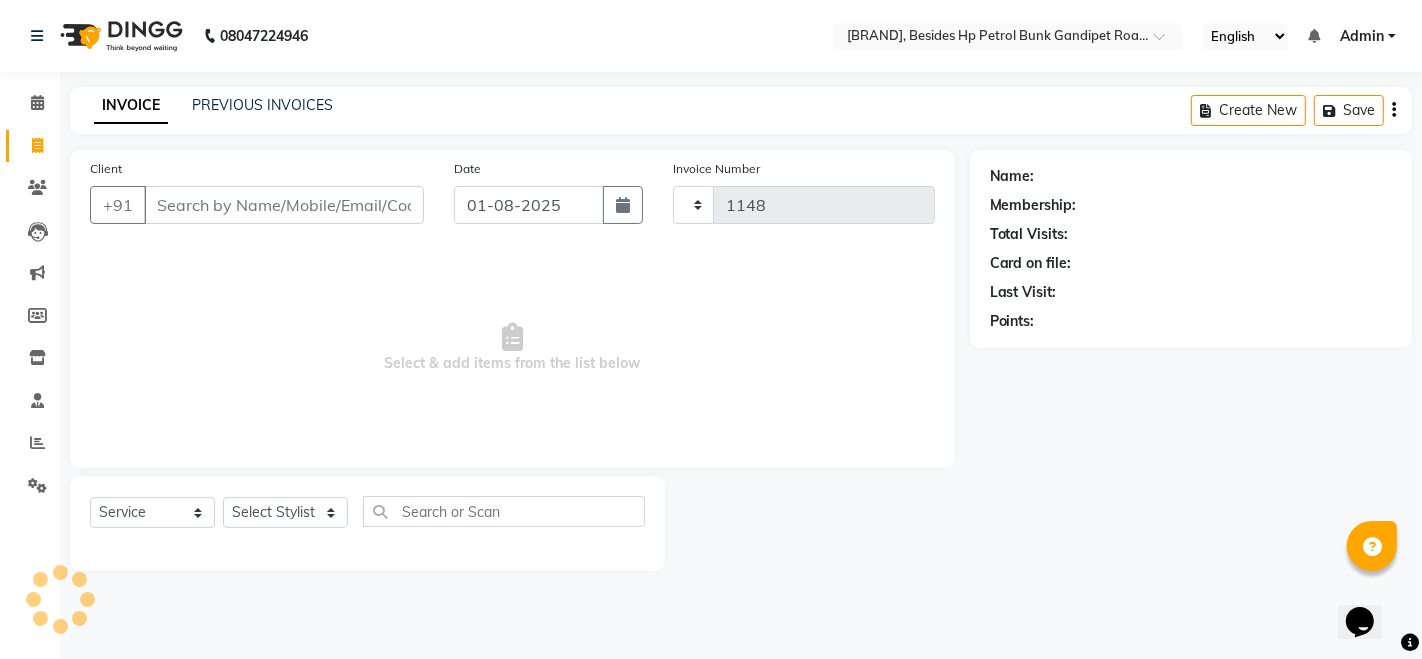 select on "4907" 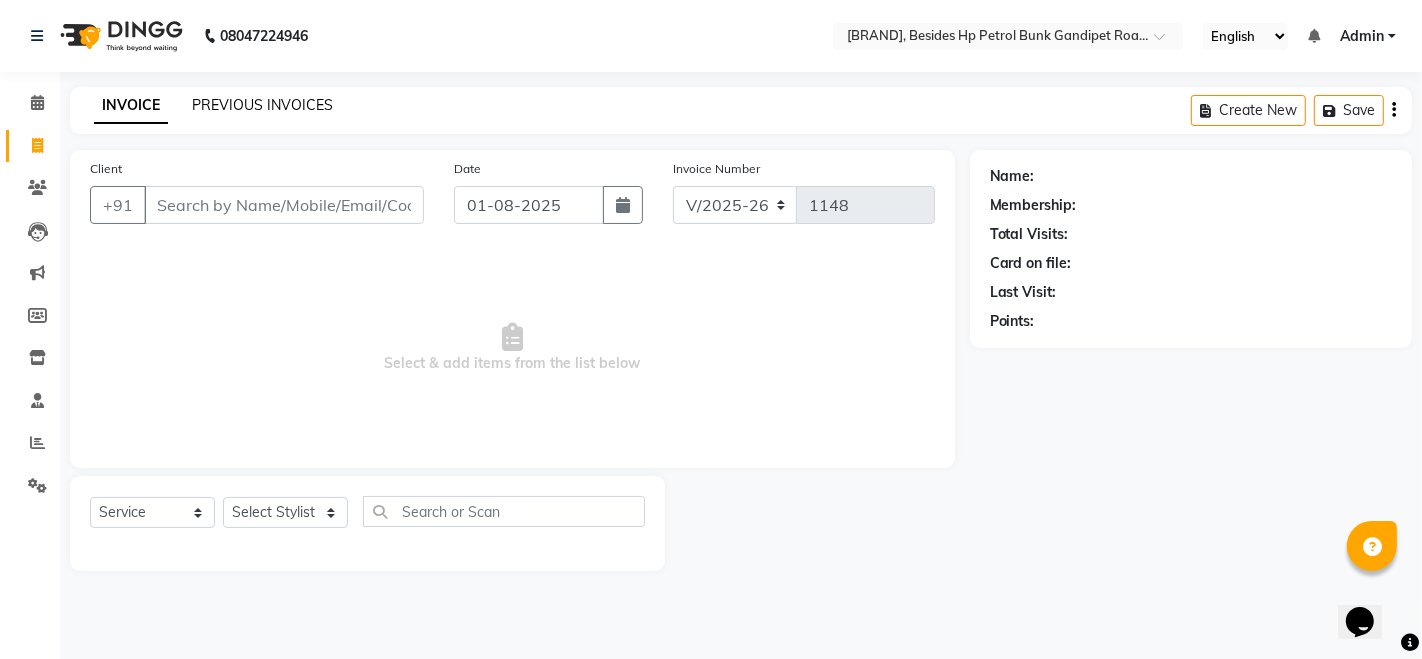 click on "PREVIOUS INVOICES" 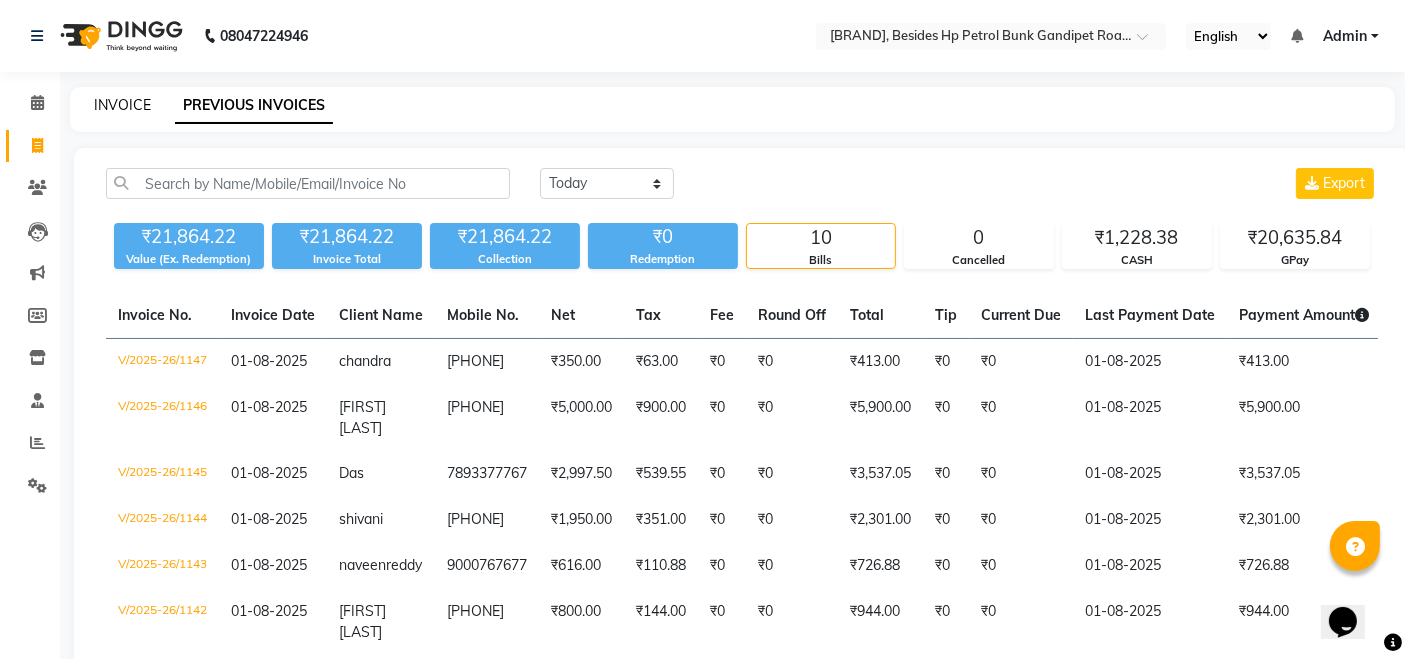 click on "INVOICE" 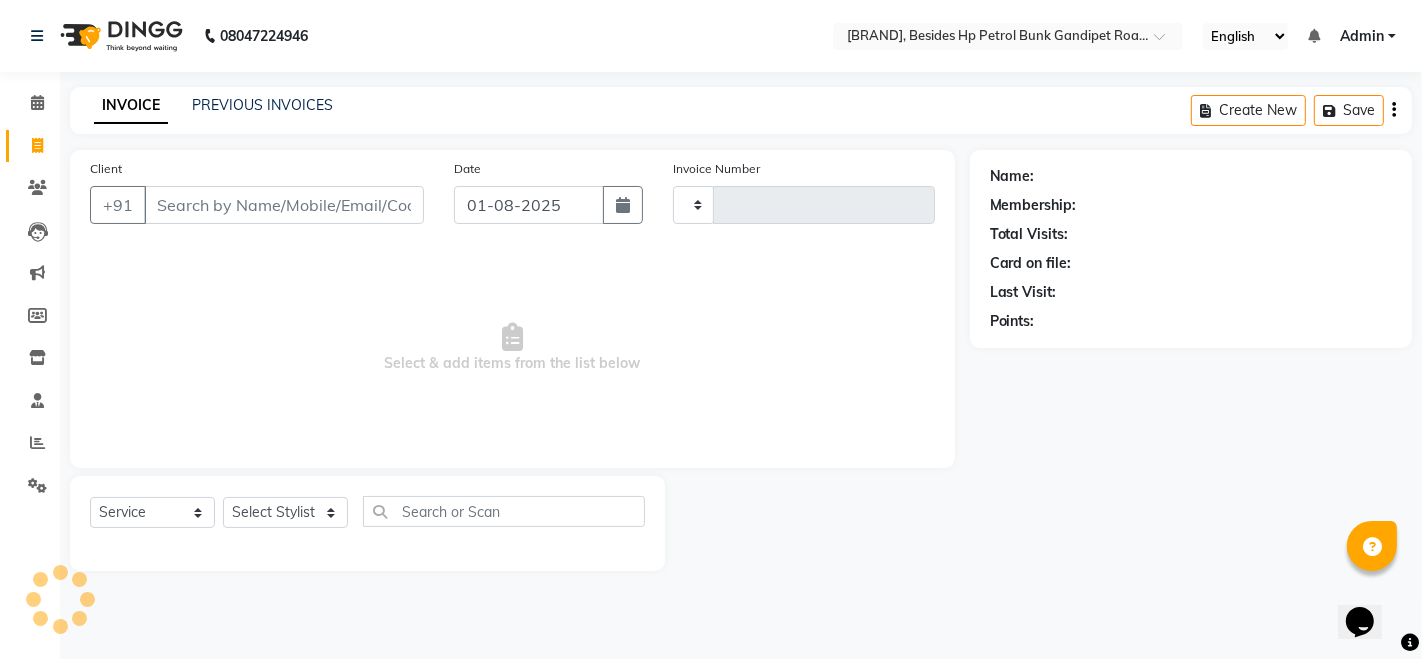 type on "1148" 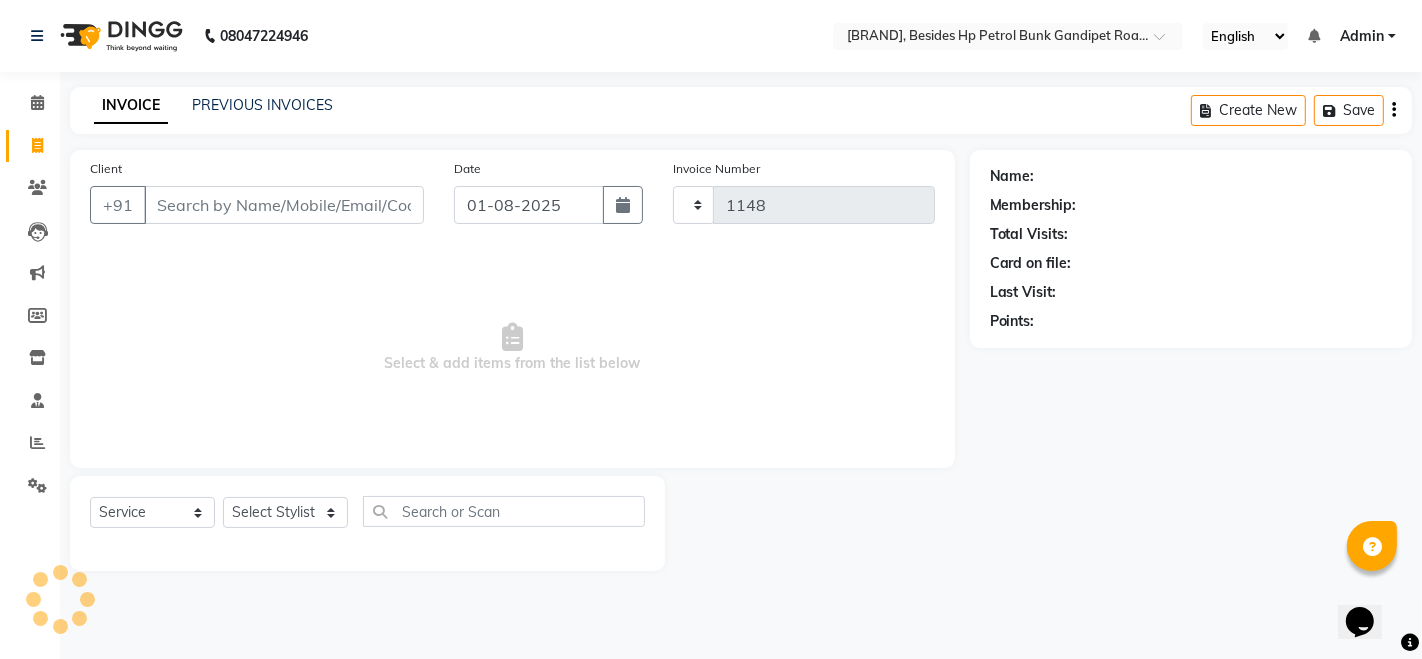 select on "4907" 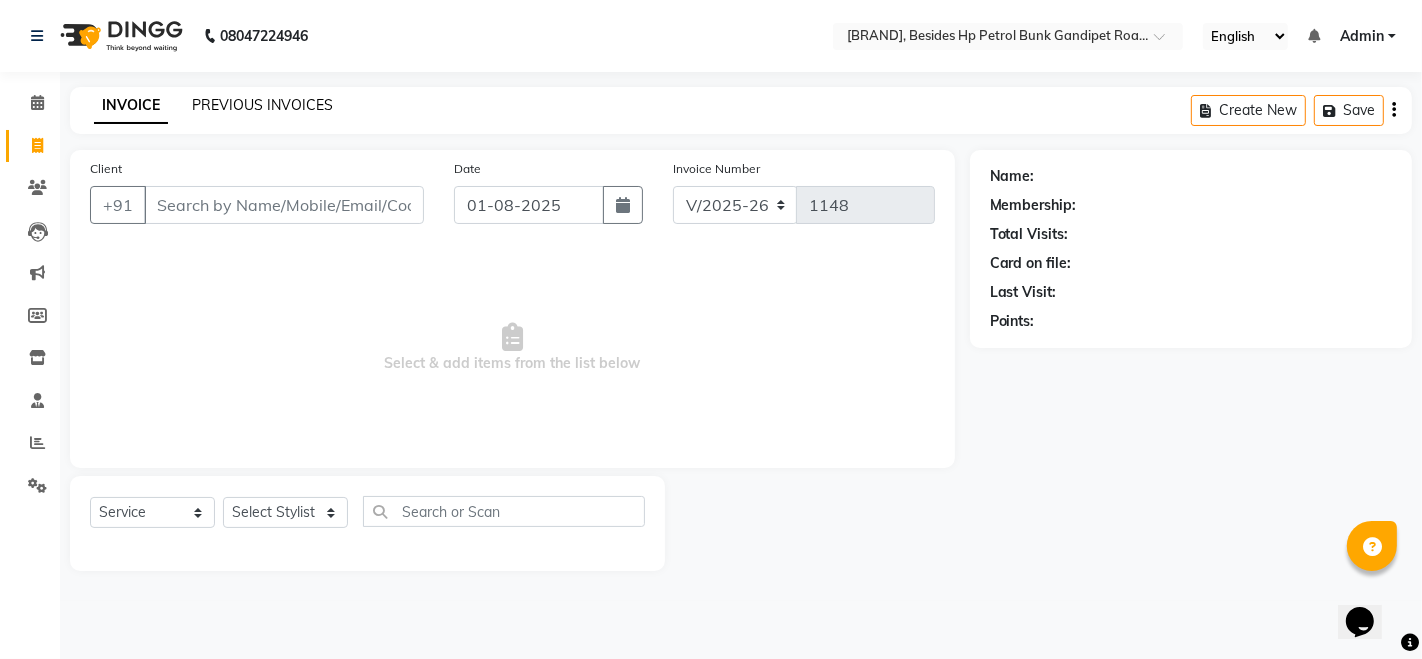 click on "PREVIOUS INVOICES" 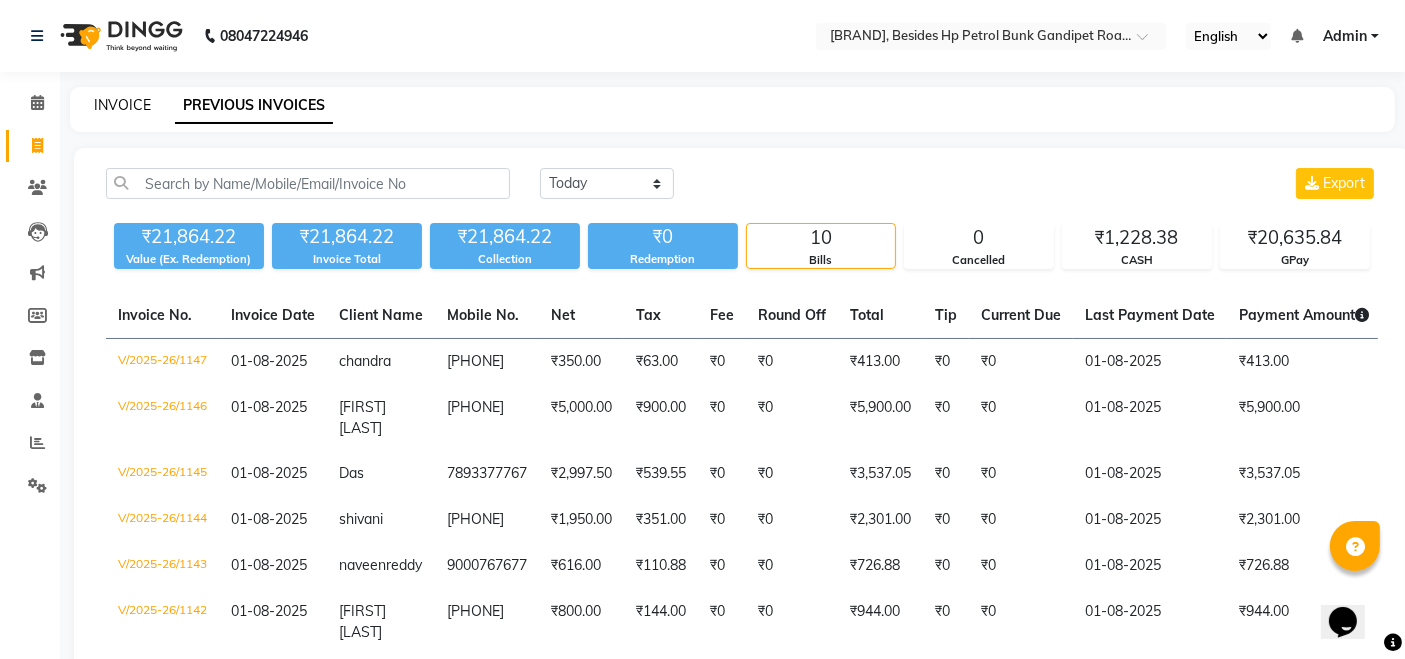 click on "INVOICE" 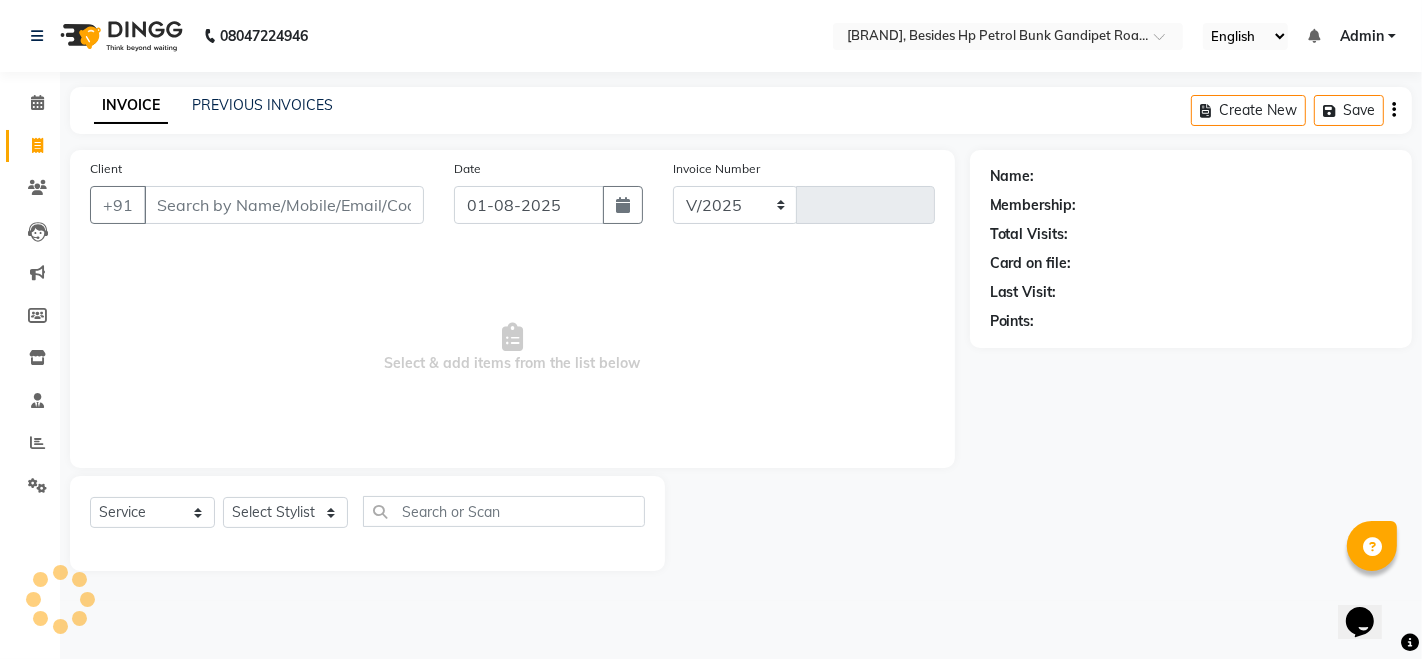 select on "4907" 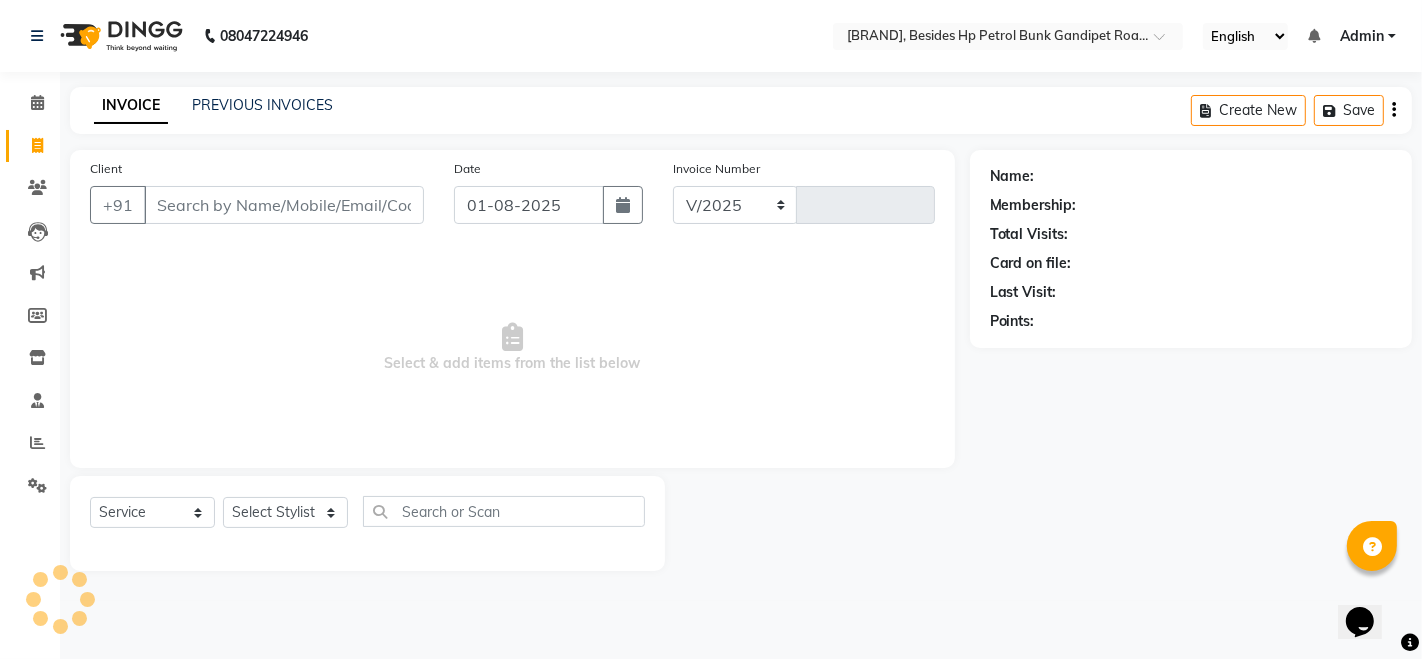 type on "1148" 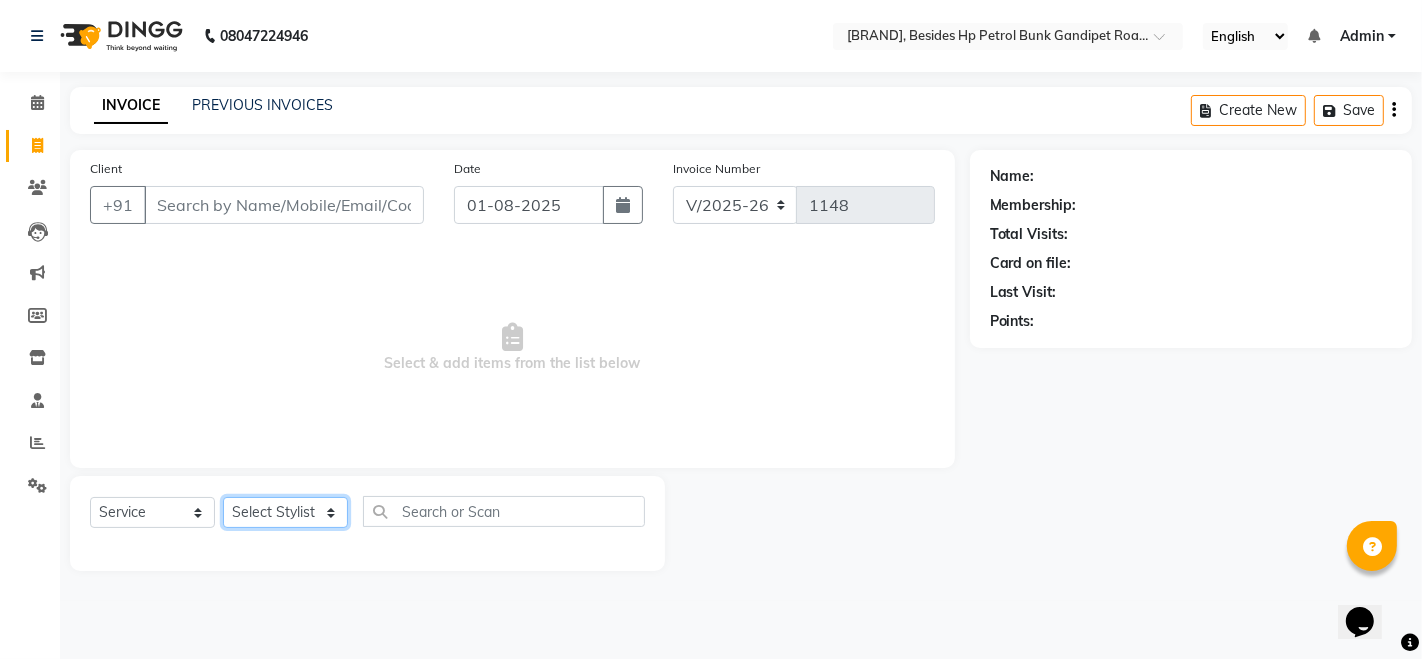 click on "Select Stylist [FIRST] [LAST] [FIRST] [FIRST] [FIRST] [FIRST] [FIRST] [FIRST]" 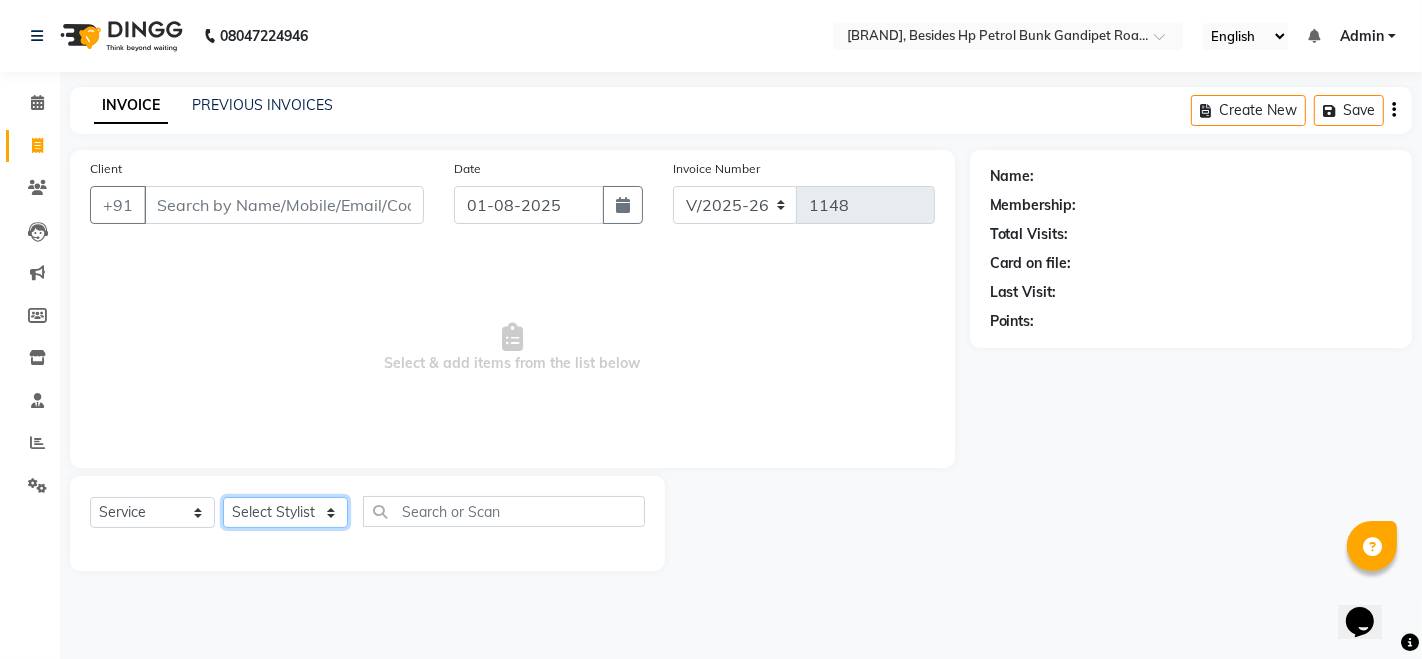 select on "40717" 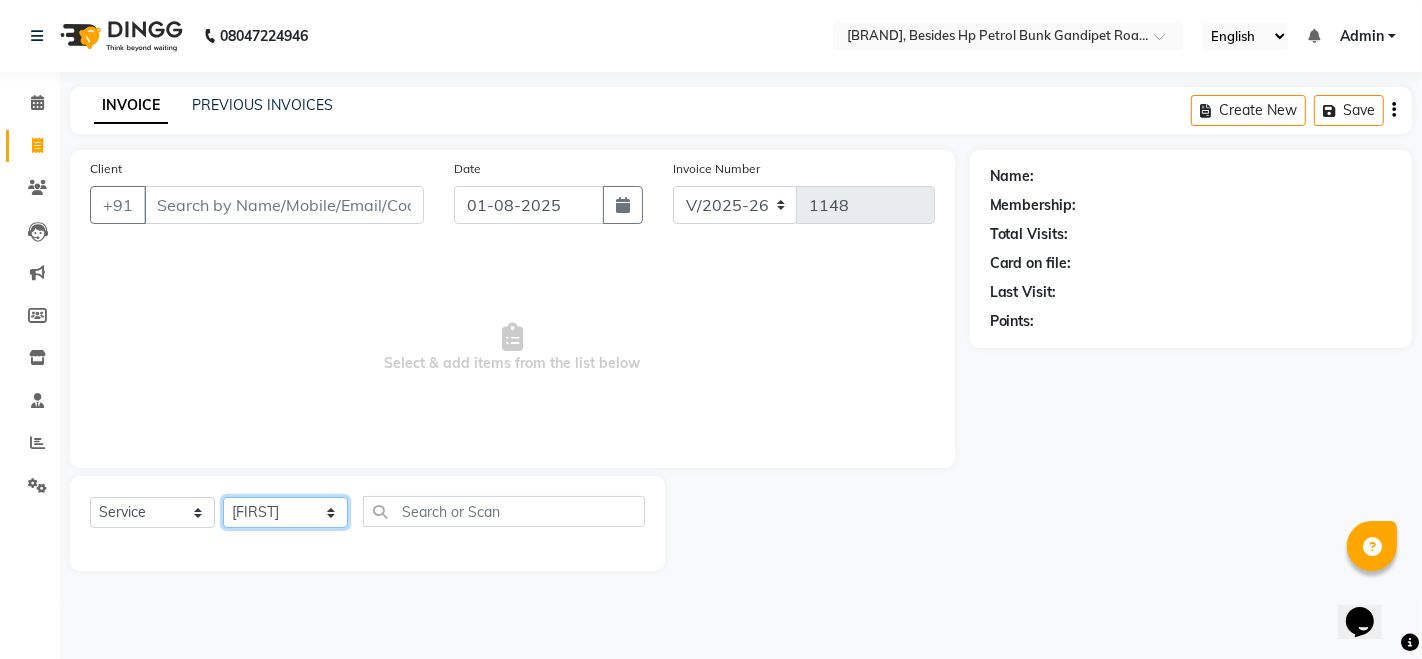 click on "Select Stylist [FIRST] [LAST] [FIRST] [FIRST] [FIRST] [FIRST] [FIRST] [FIRST]" 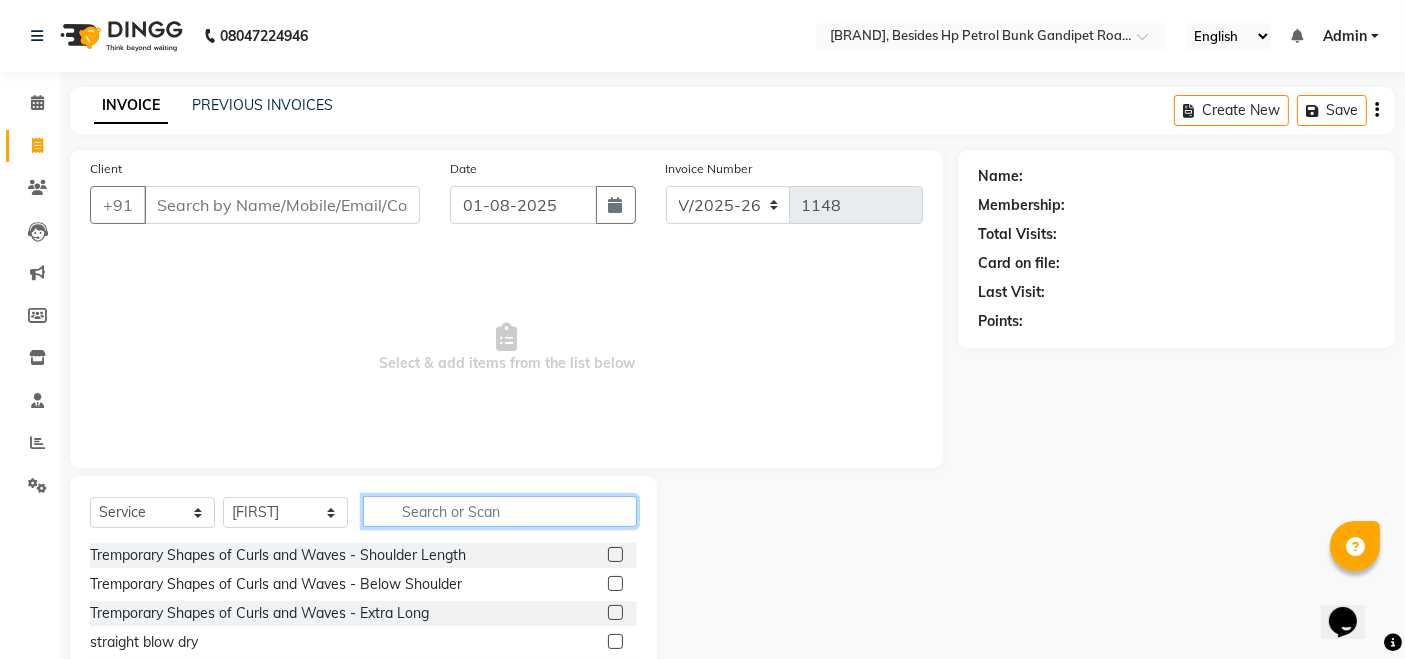 click 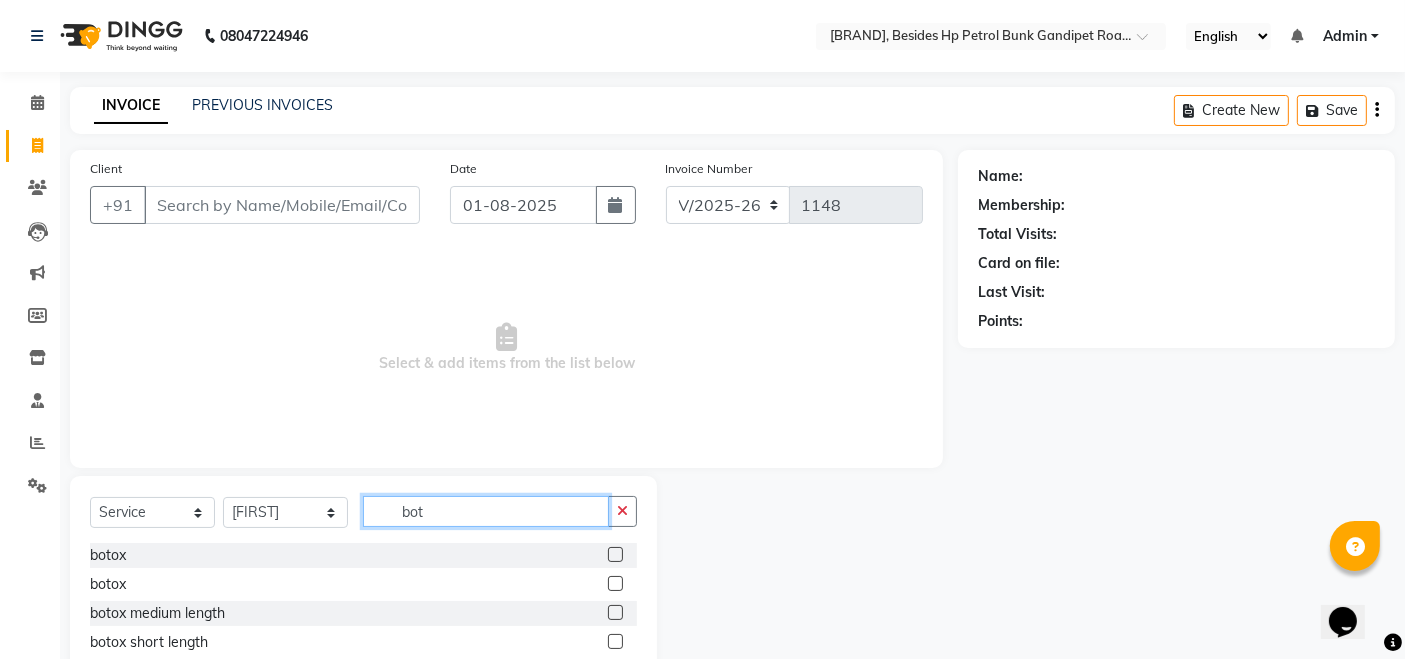 type on "bot" 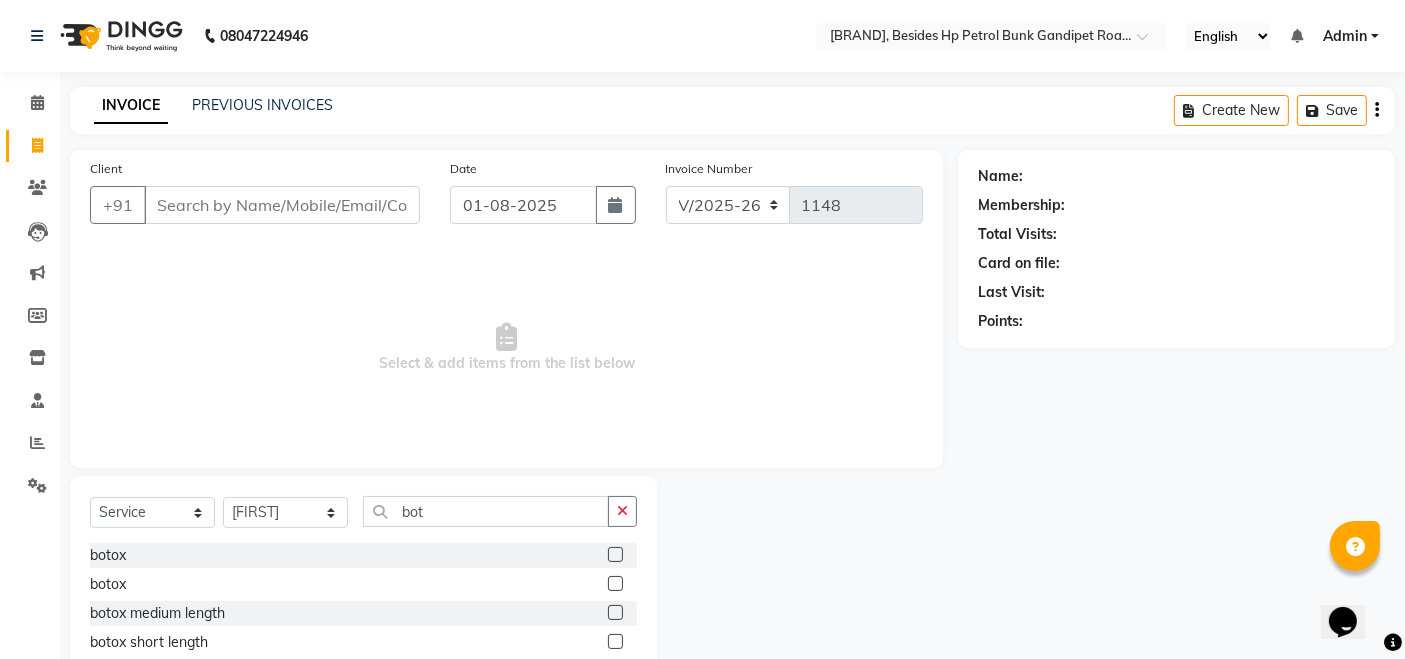 click 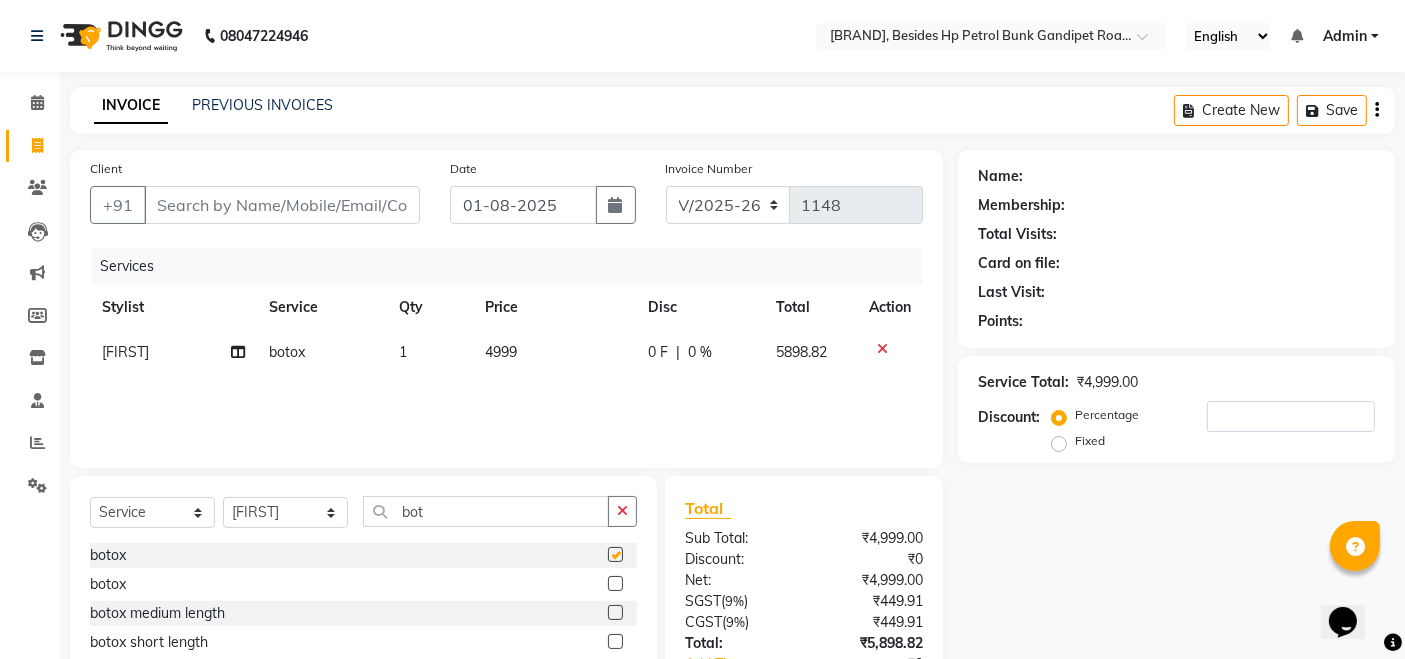 checkbox on "false" 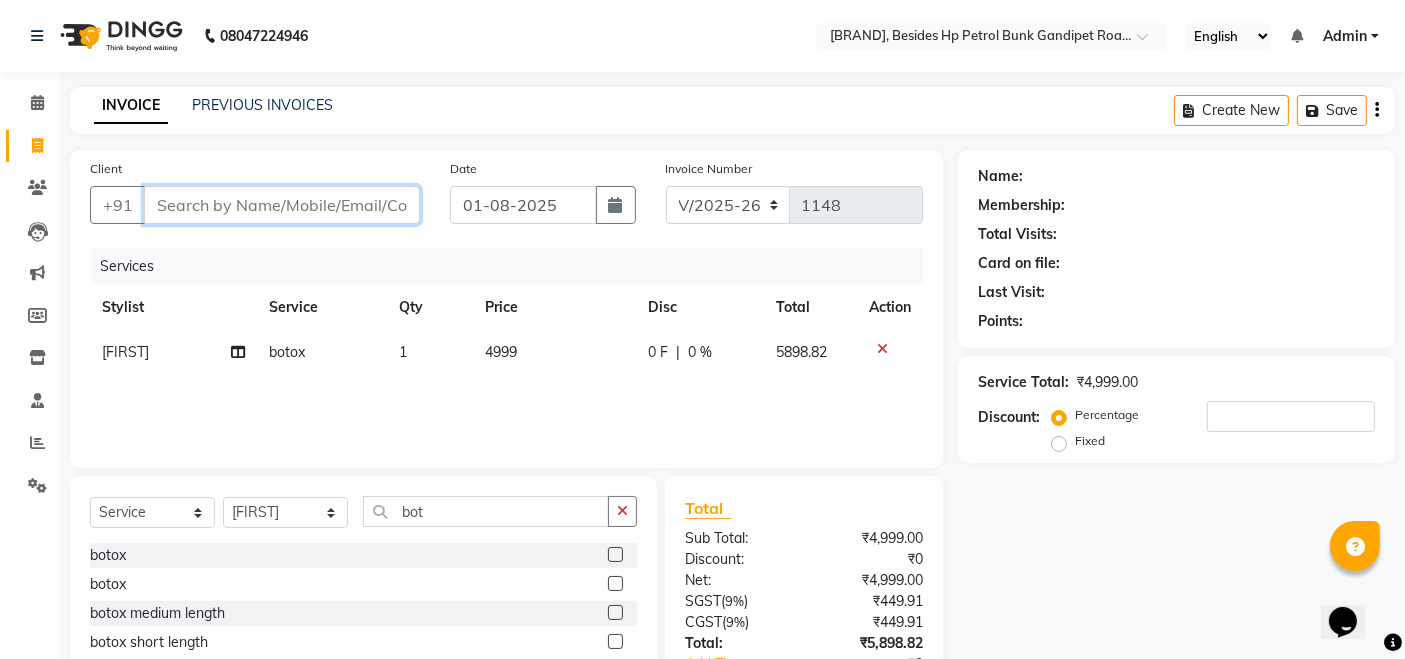 click on "Client" at bounding box center [282, 205] 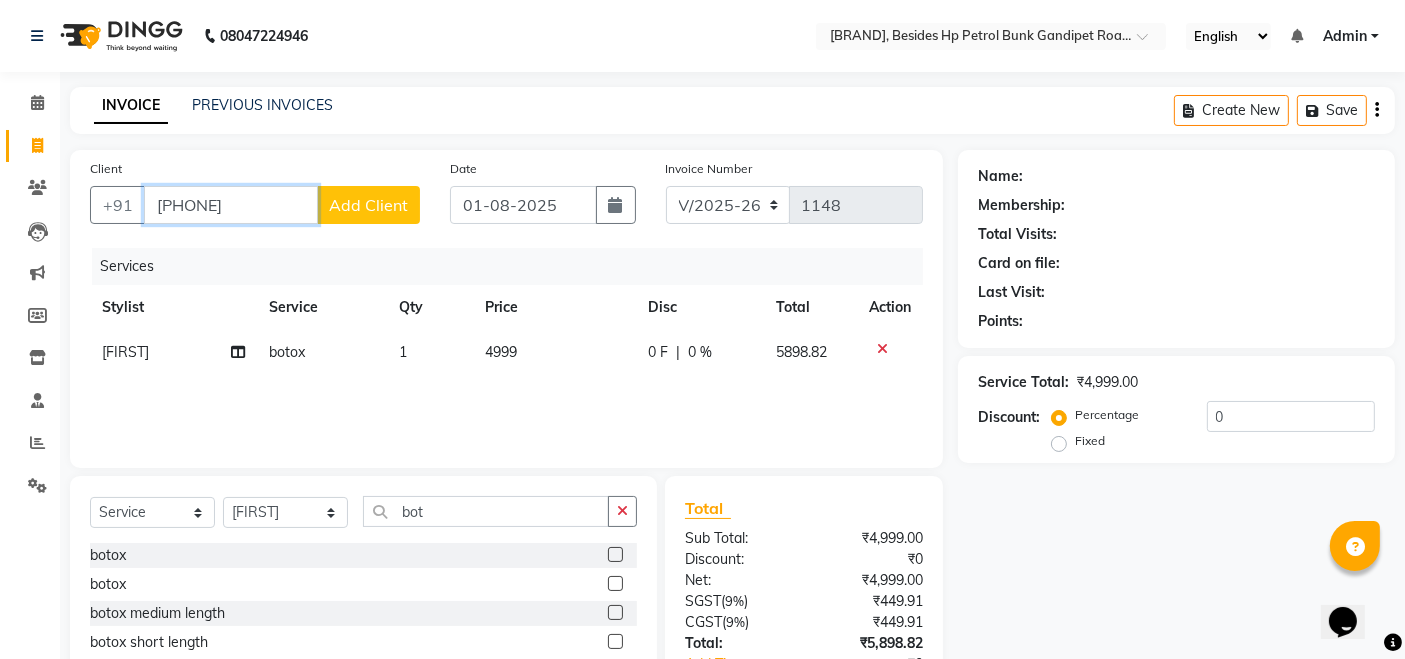 type on "[PHONE]" 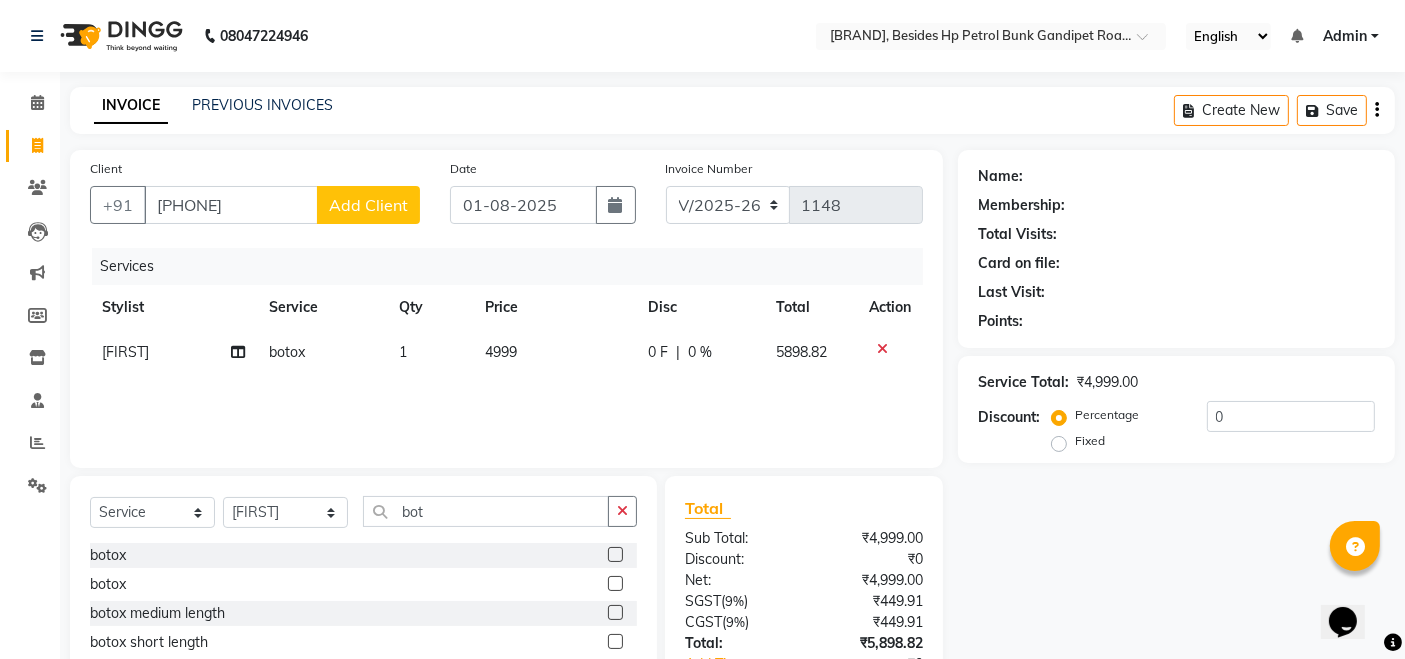 click on "Add Client" 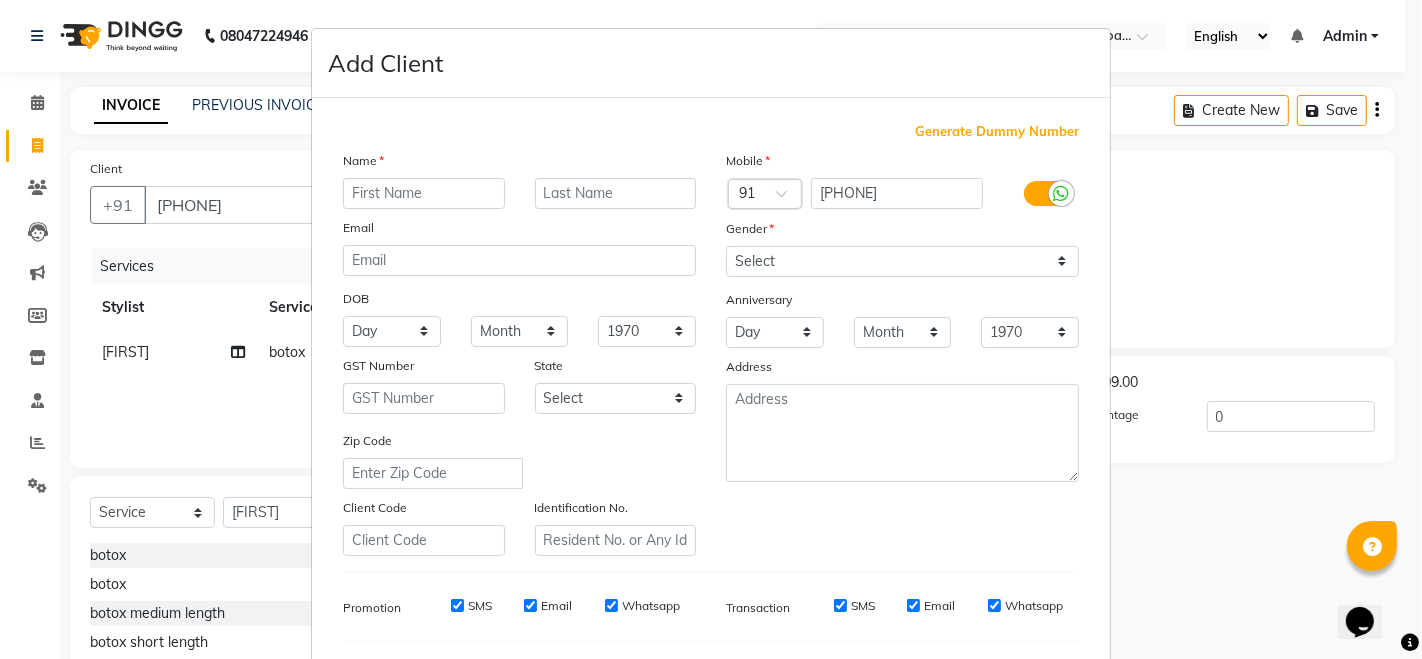 click at bounding box center [424, 193] 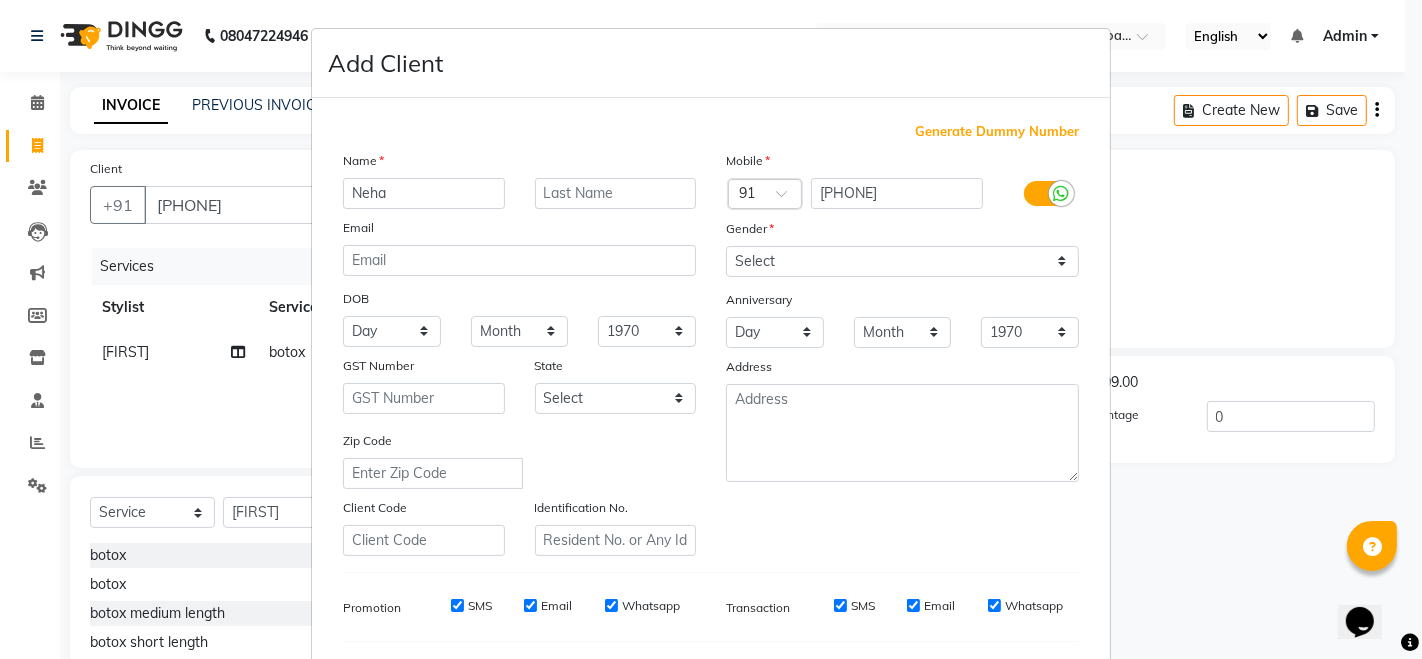 click on "Neha" at bounding box center [424, 193] 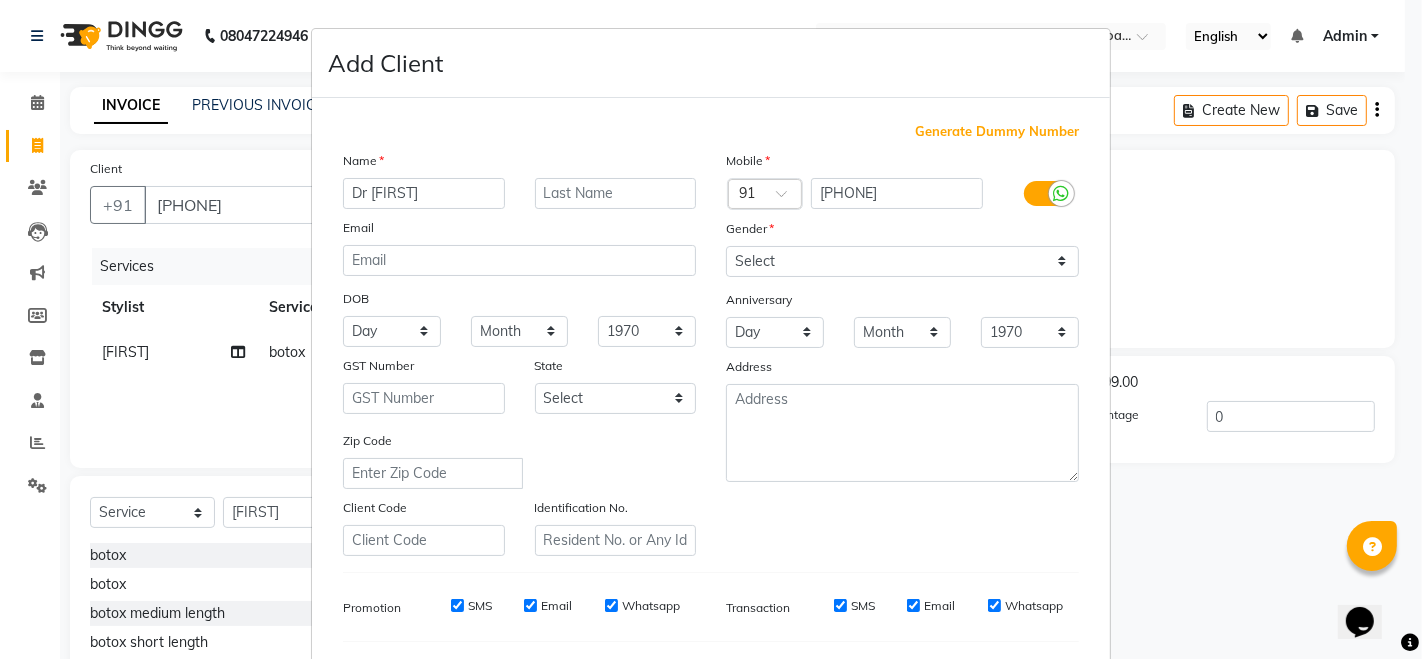 type on "Dr [FIRST]" 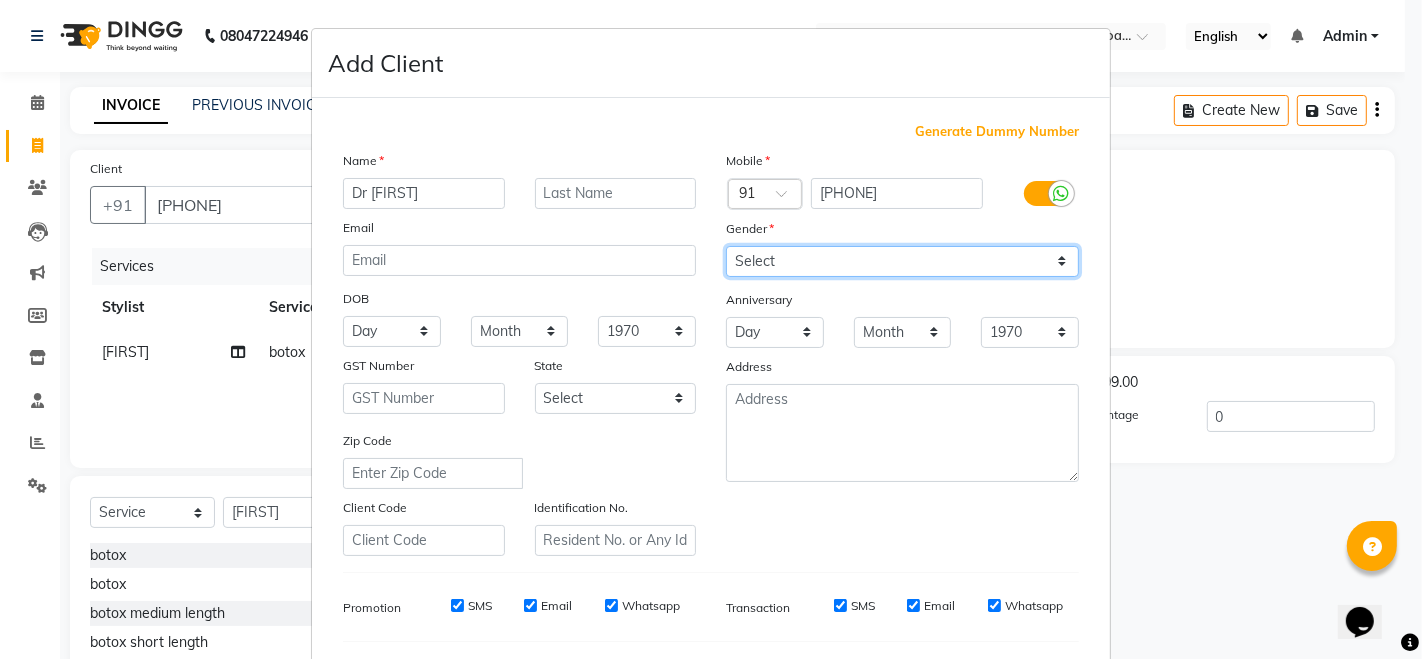click on "Select Male Female Other Prefer Not To Say" at bounding box center [902, 261] 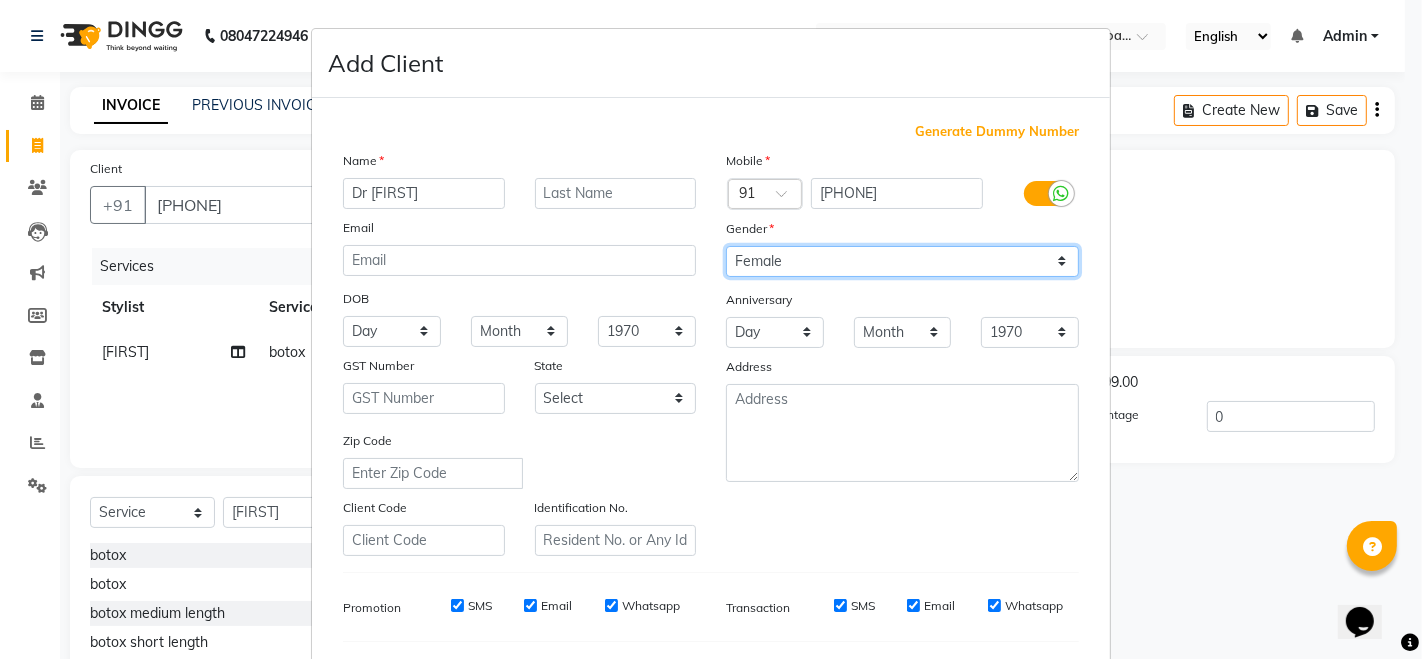 click on "Select Male Female Other Prefer Not To Say" at bounding box center [902, 261] 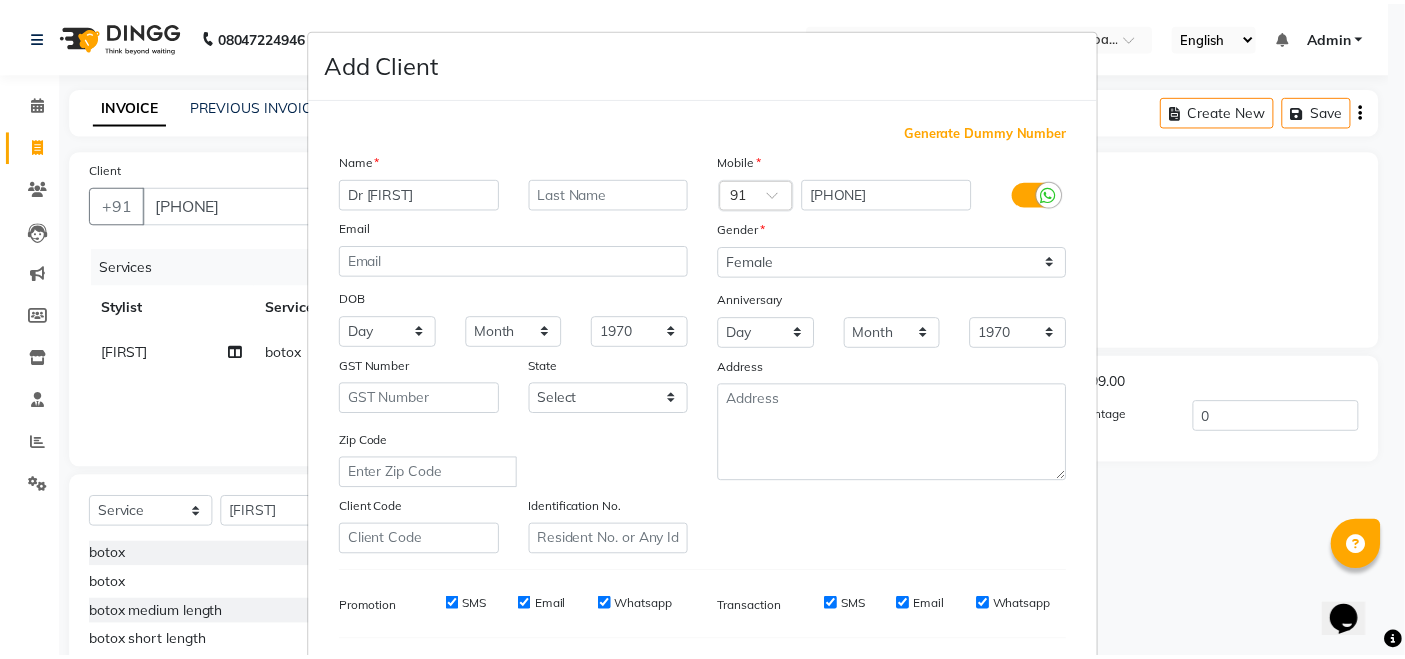 scroll, scrollTop: 262, scrollLeft: 0, axis: vertical 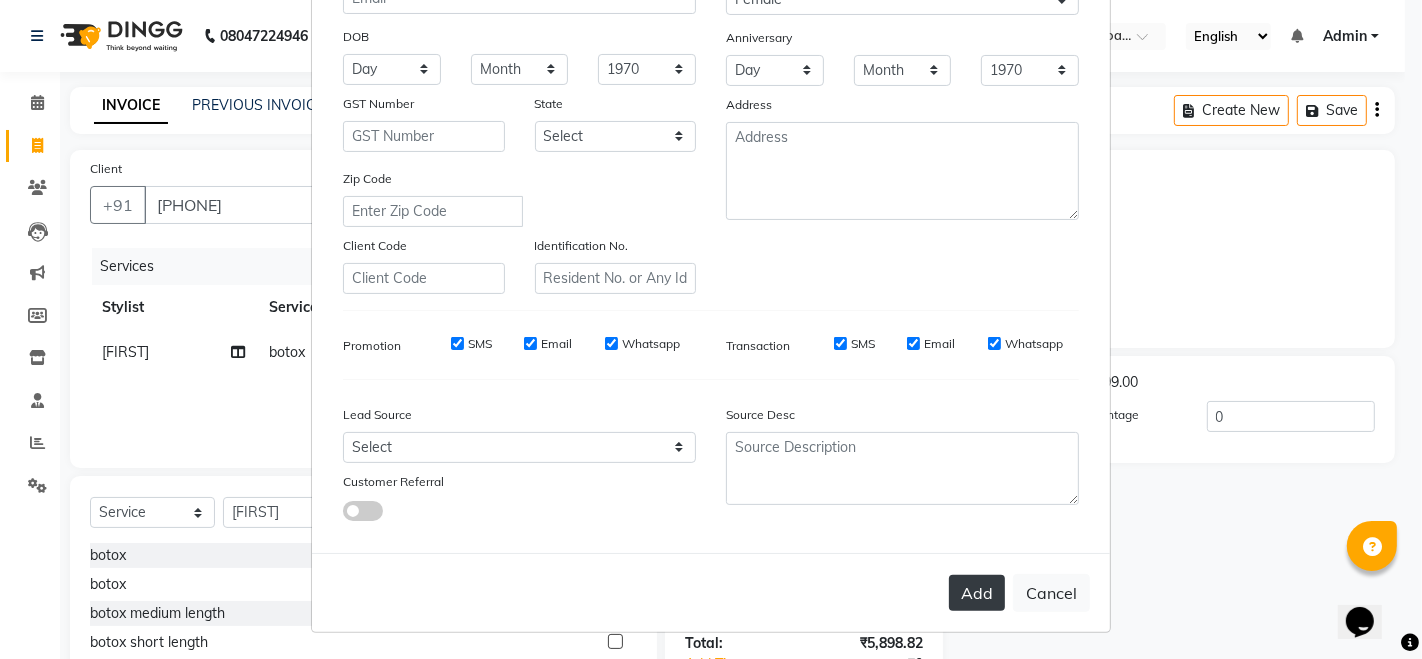 click on "Add" at bounding box center [977, 593] 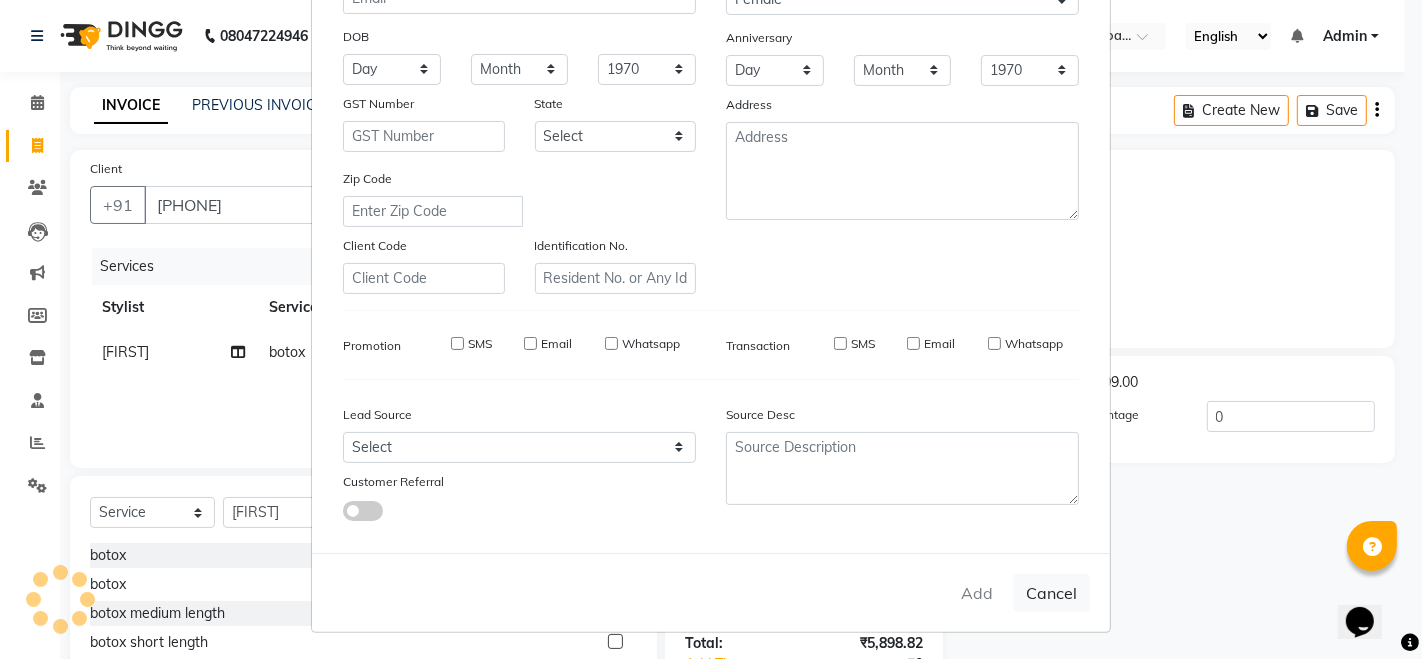 type 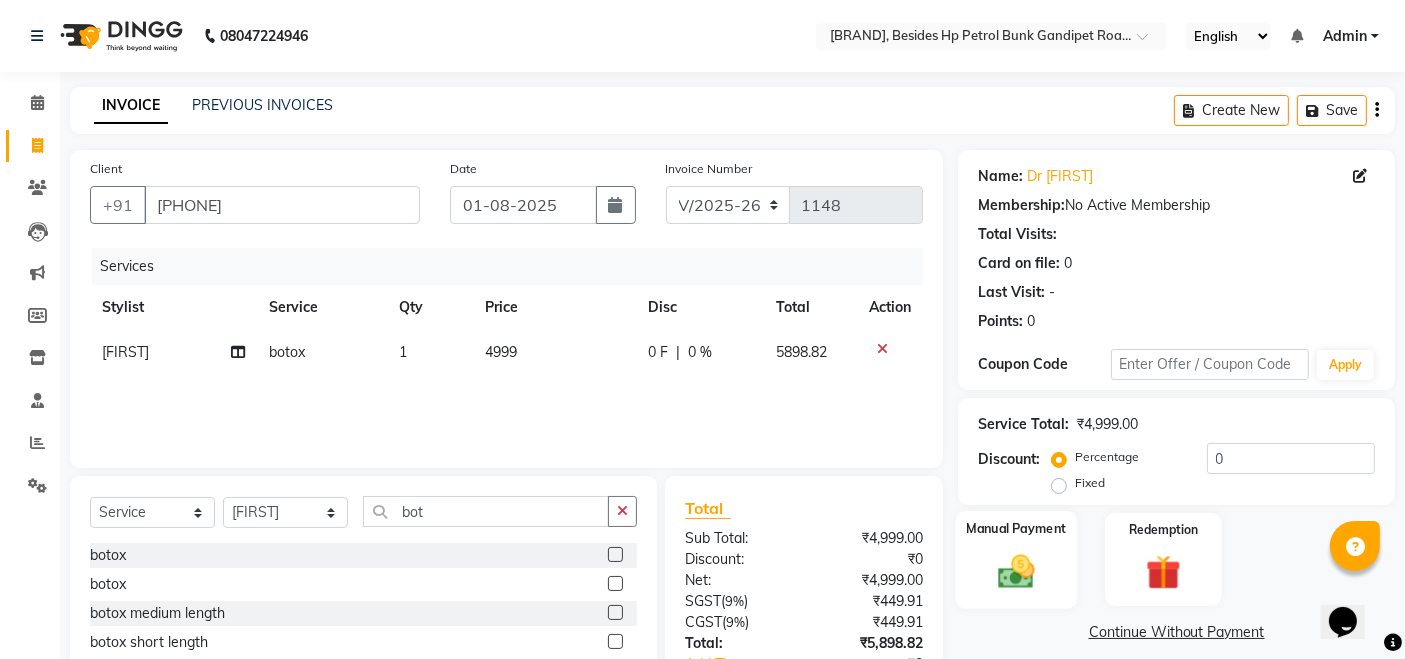 click 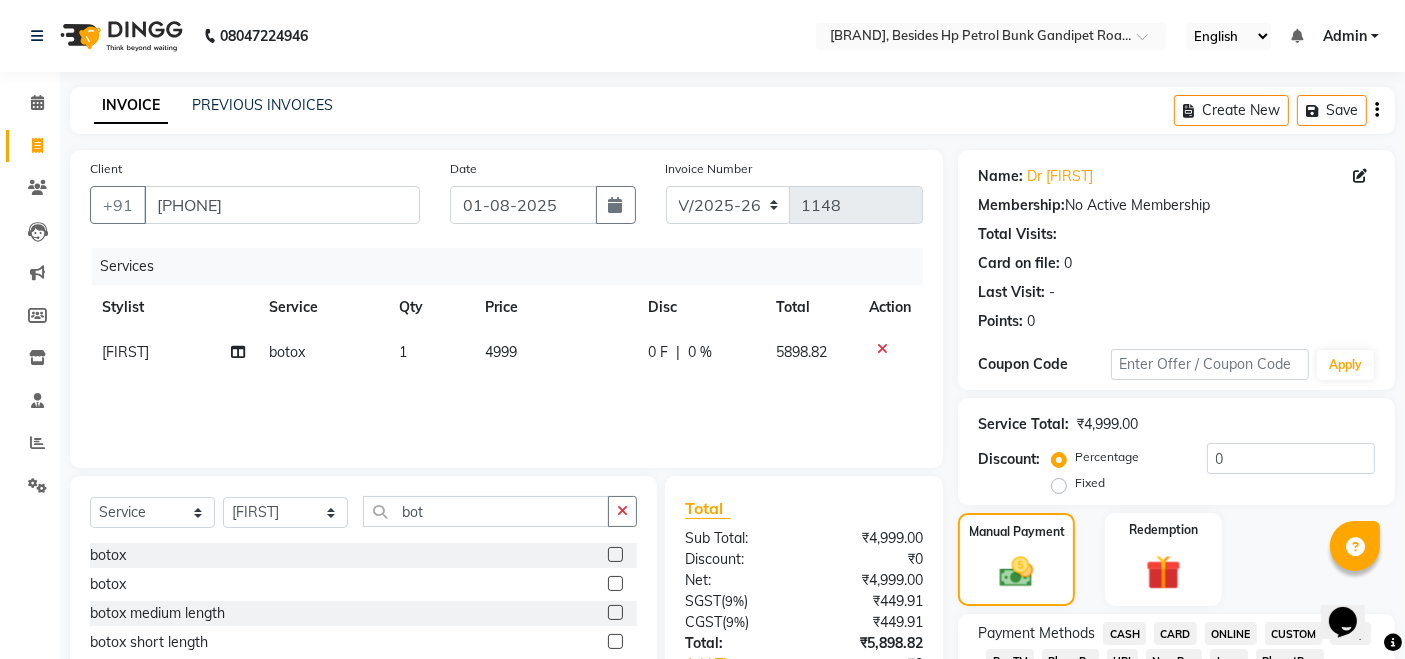 scroll, scrollTop: 576, scrollLeft: 0, axis: vertical 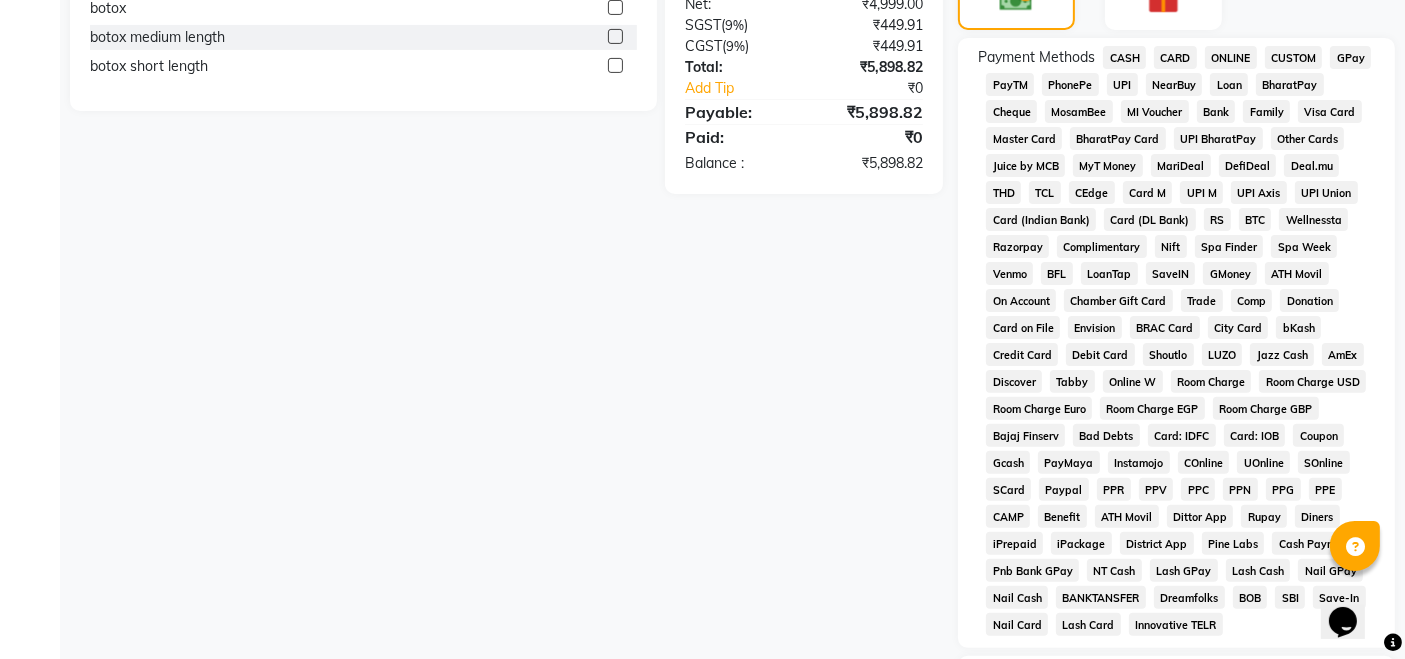 click on "CARD" 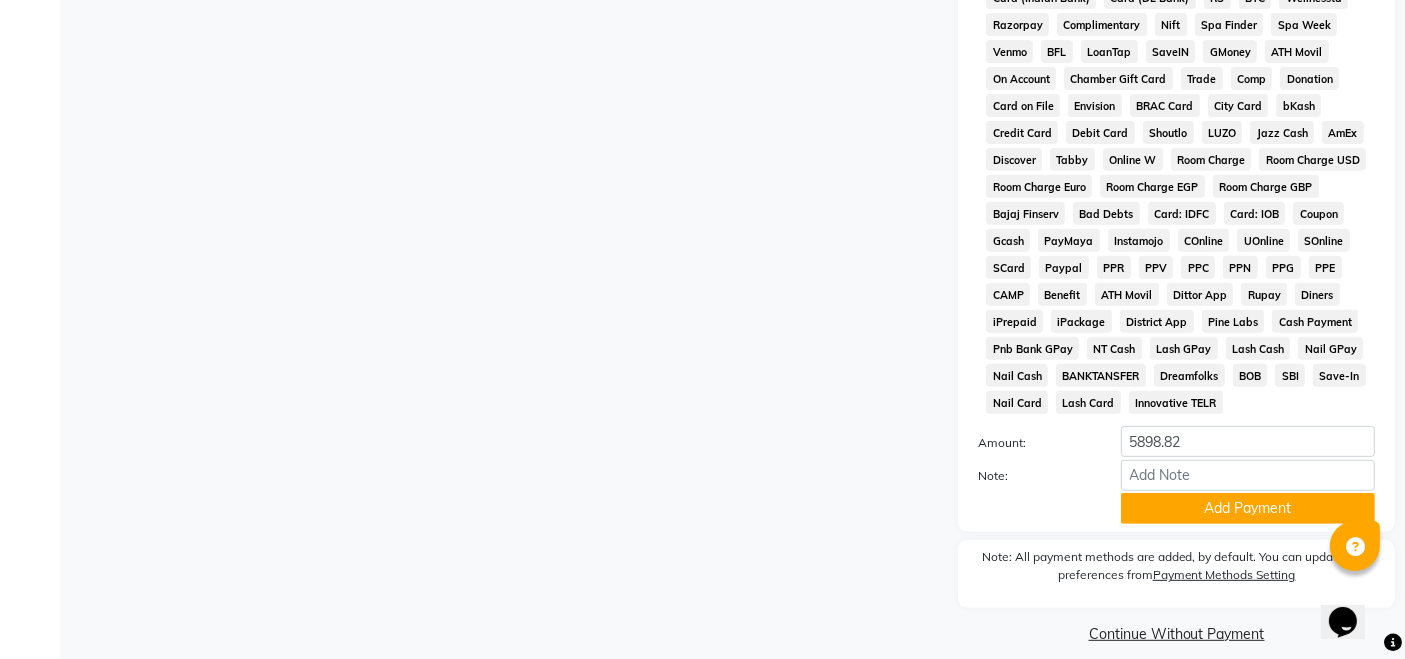 scroll, scrollTop: 822, scrollLeft: 0, axis: vertical 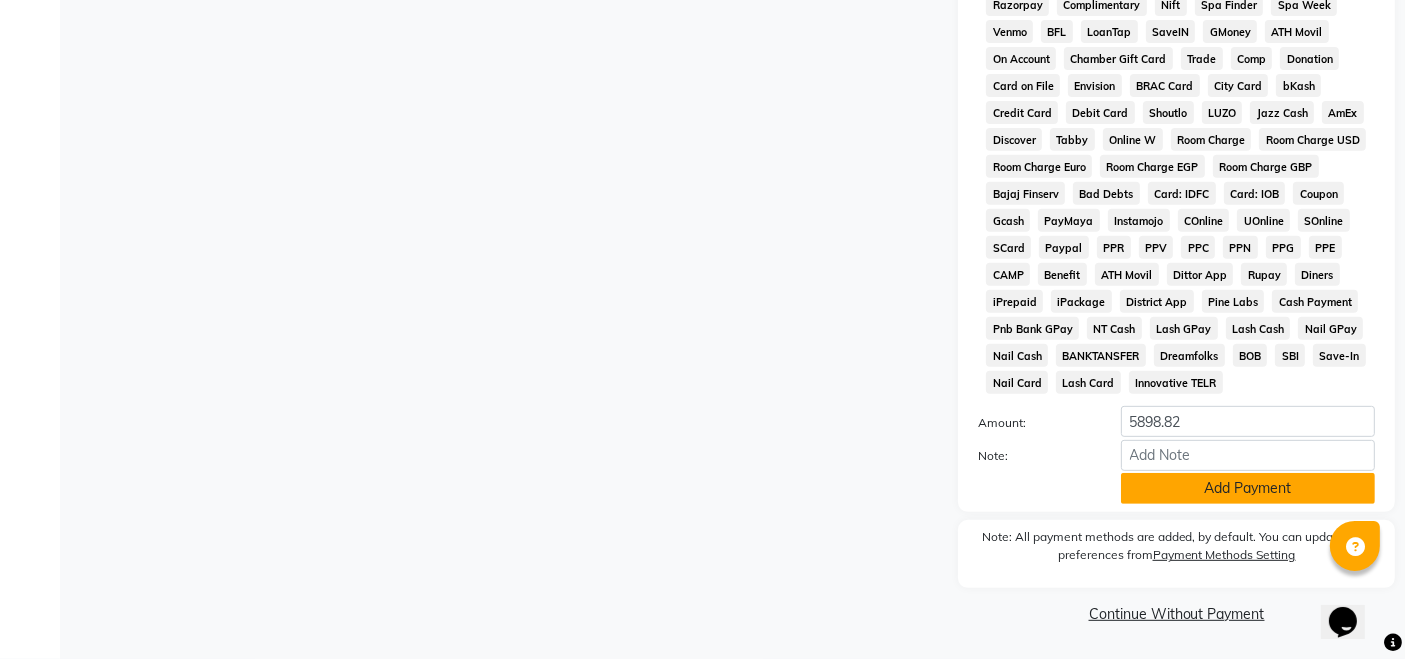 click on "Add Payment" 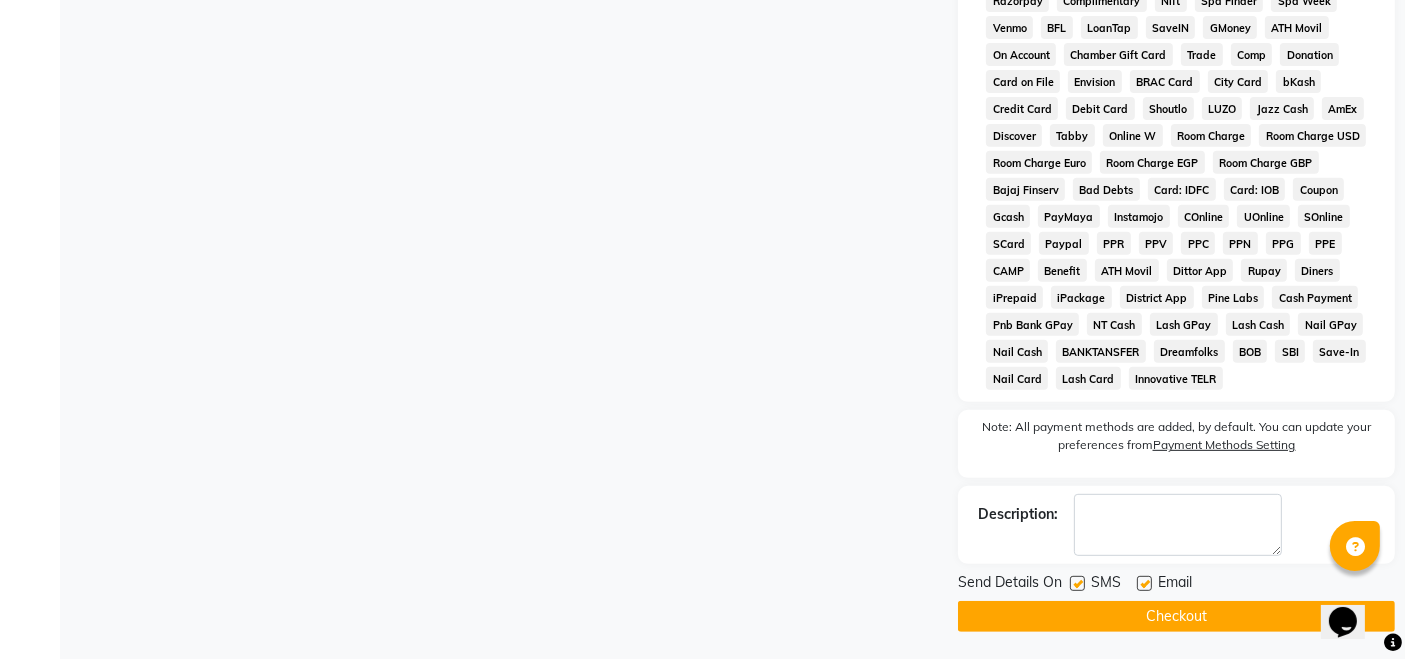 click on "Checkout" 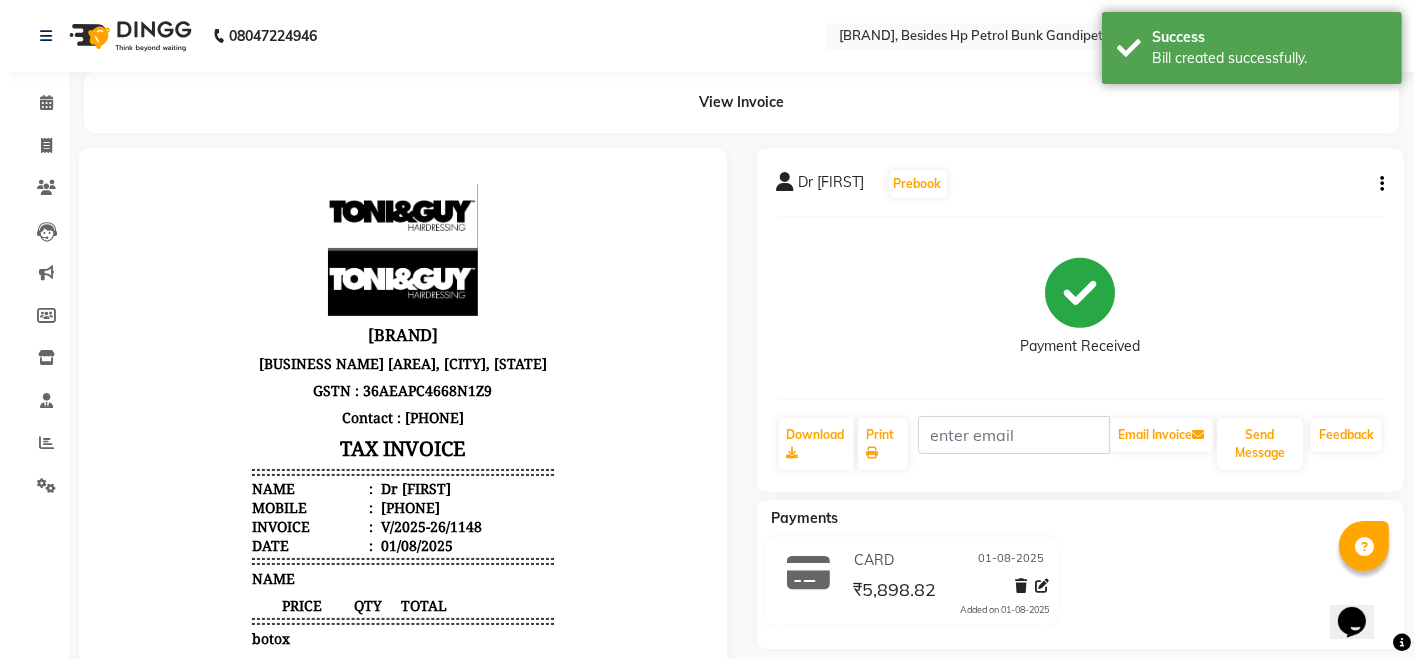 scroll, scrollTop: 0, scrollLeft: 0, axis: both 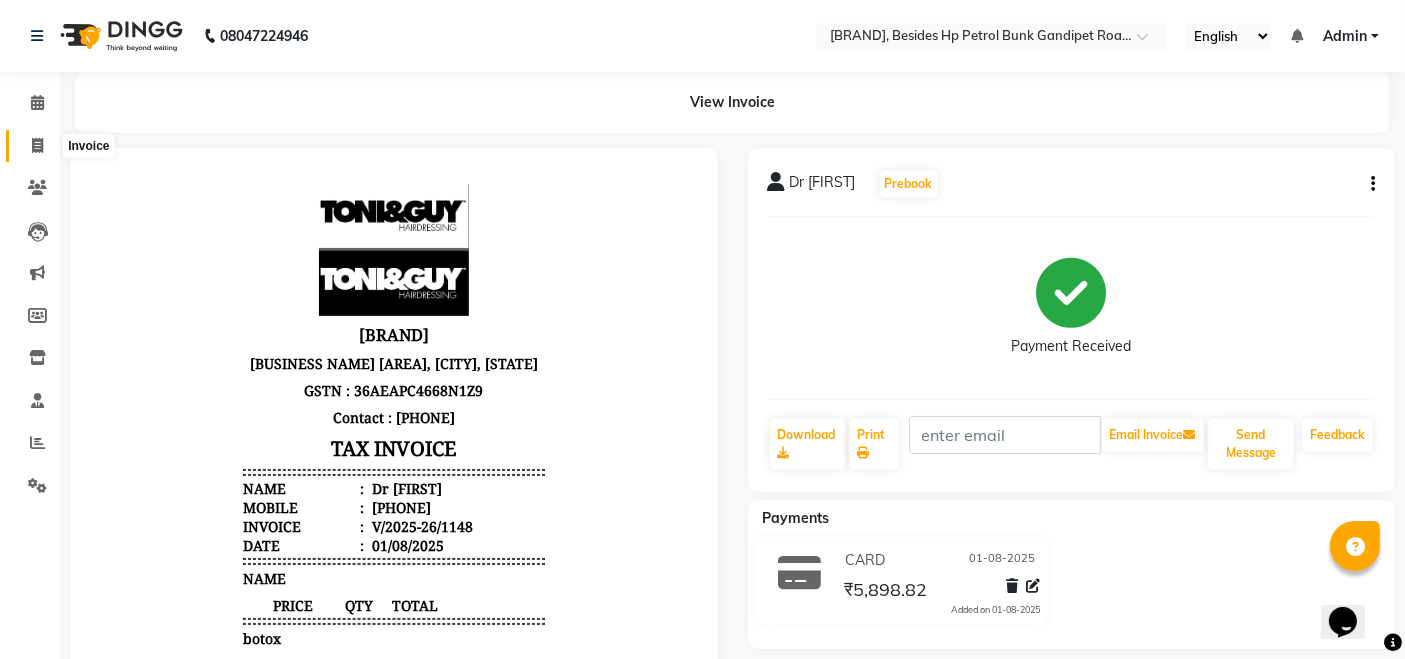 click 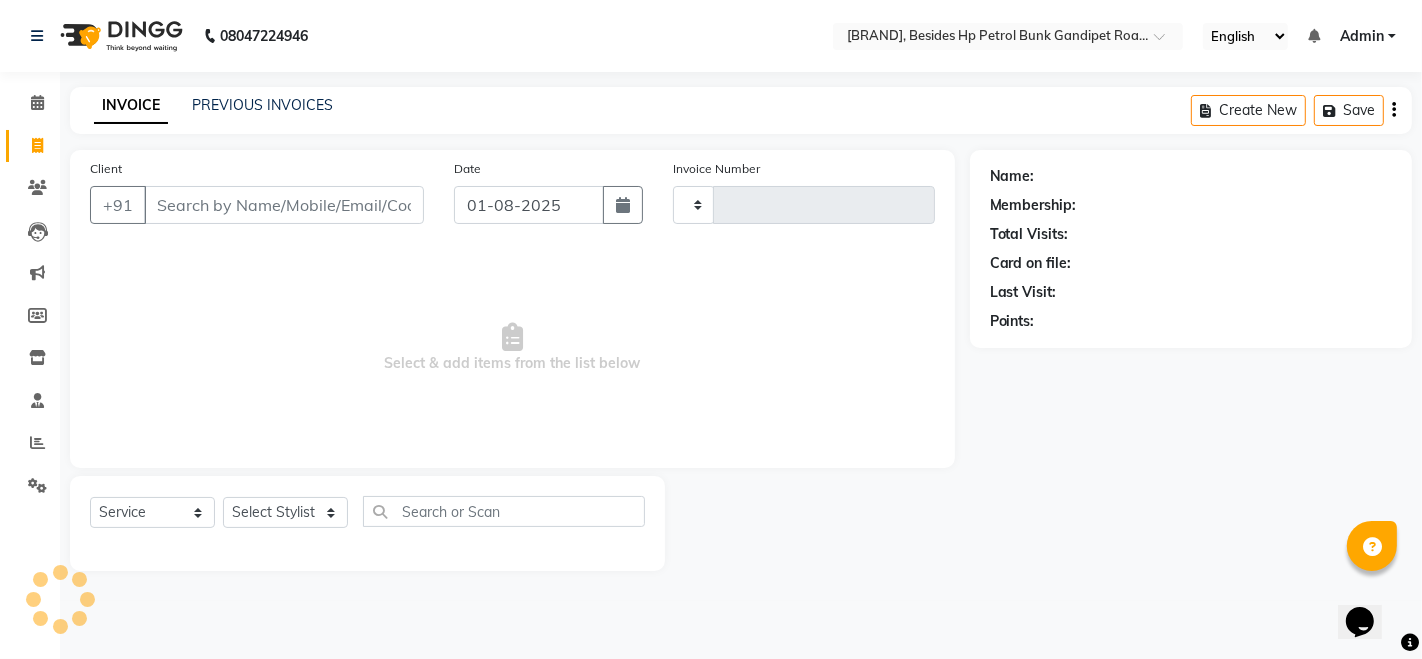 type on "1149" 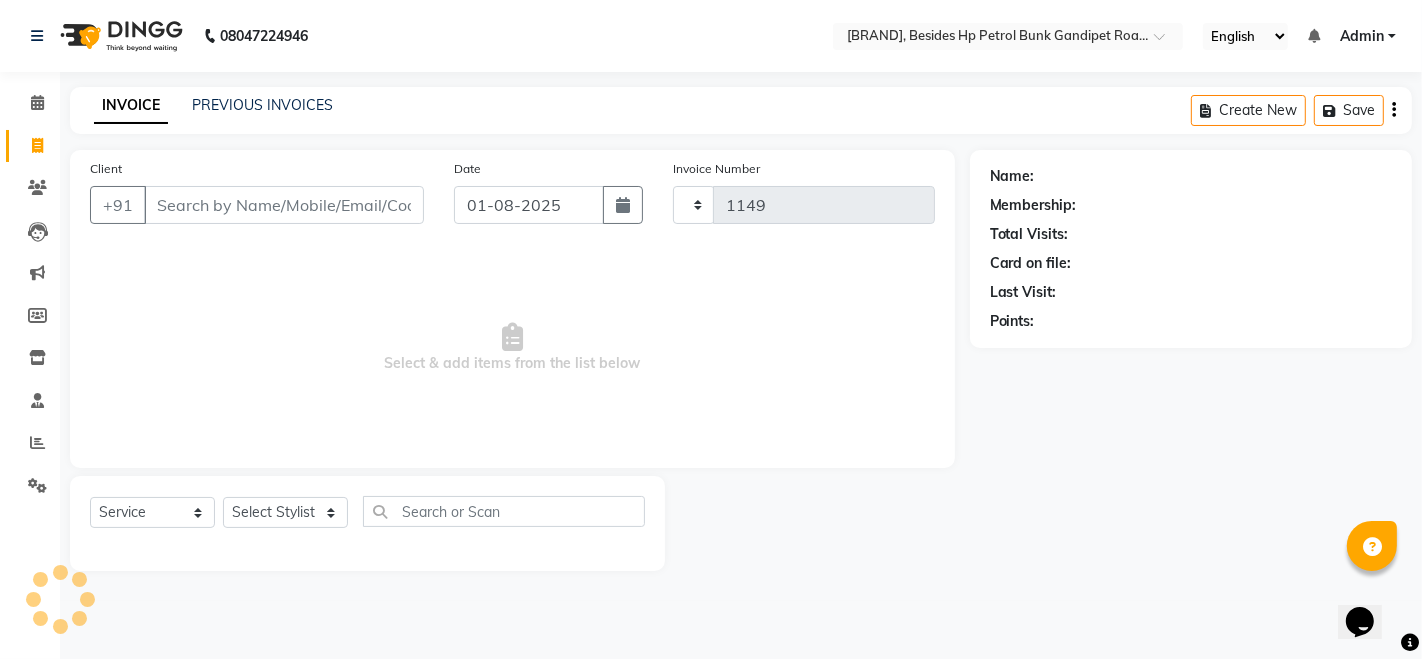 select on "4907" 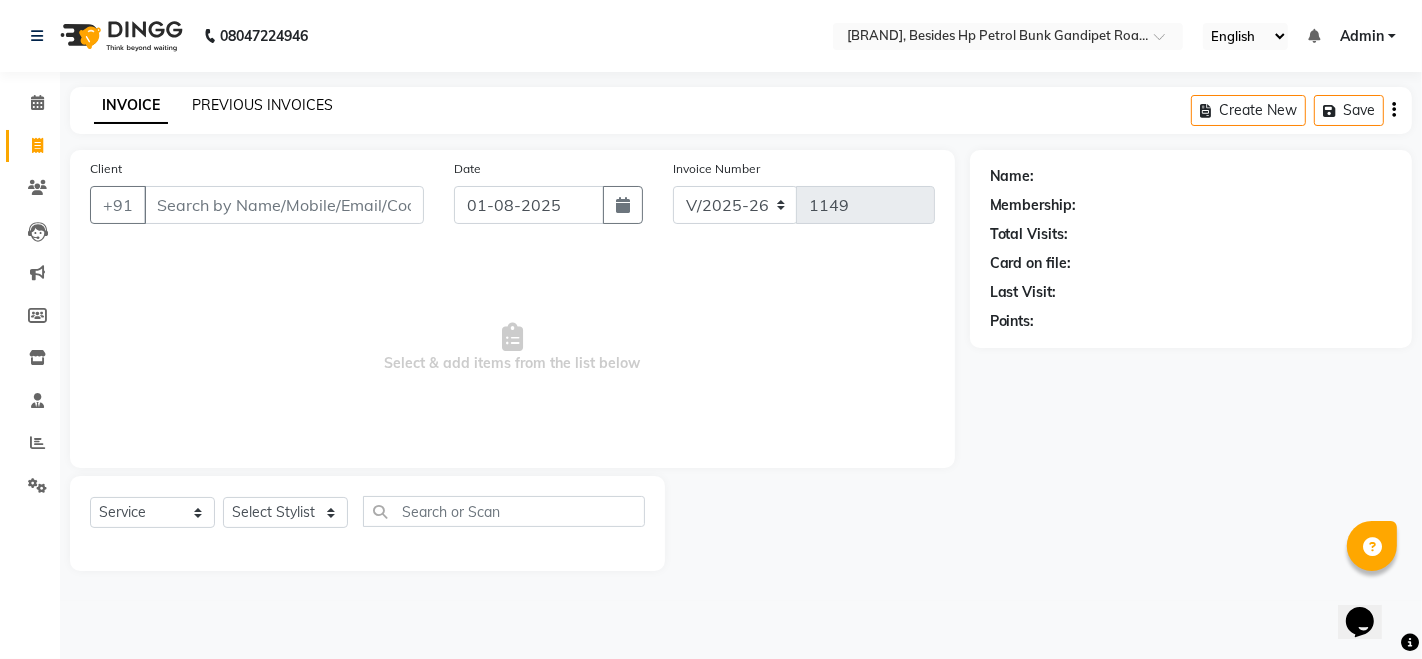 click on "PREVIOUS INVOICES" 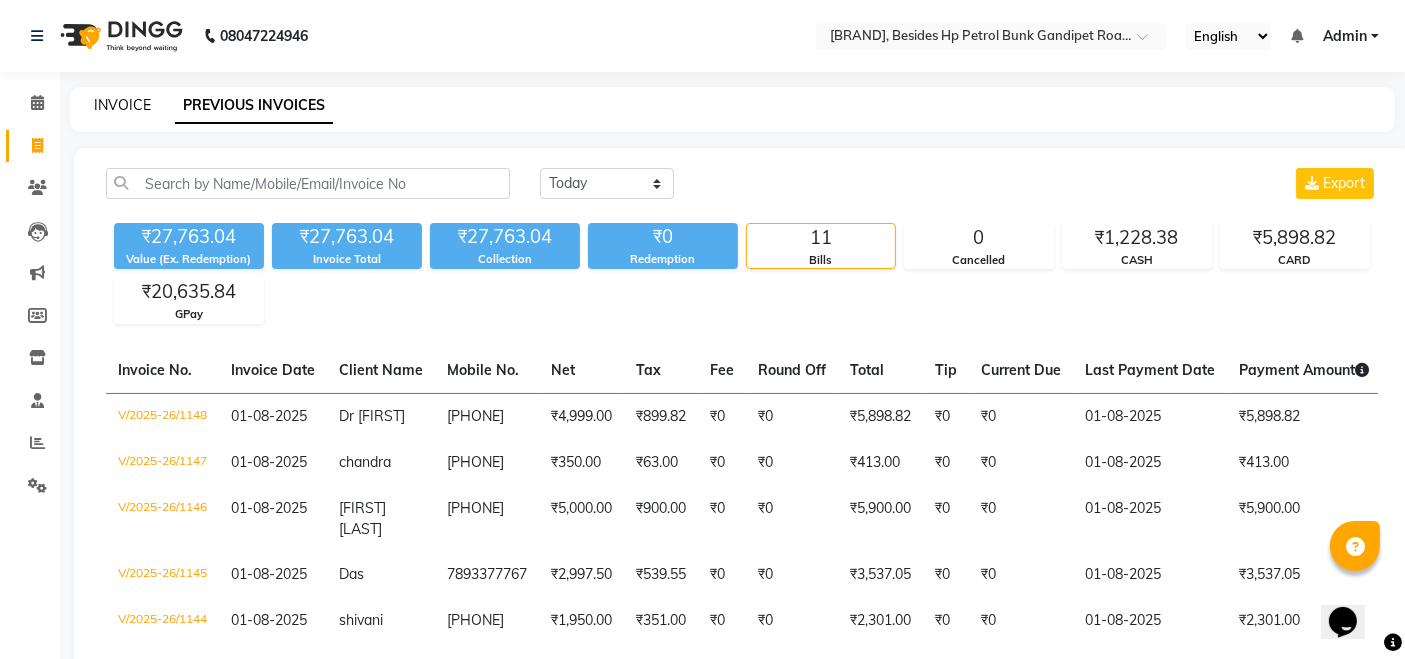 click on "INVOICE" 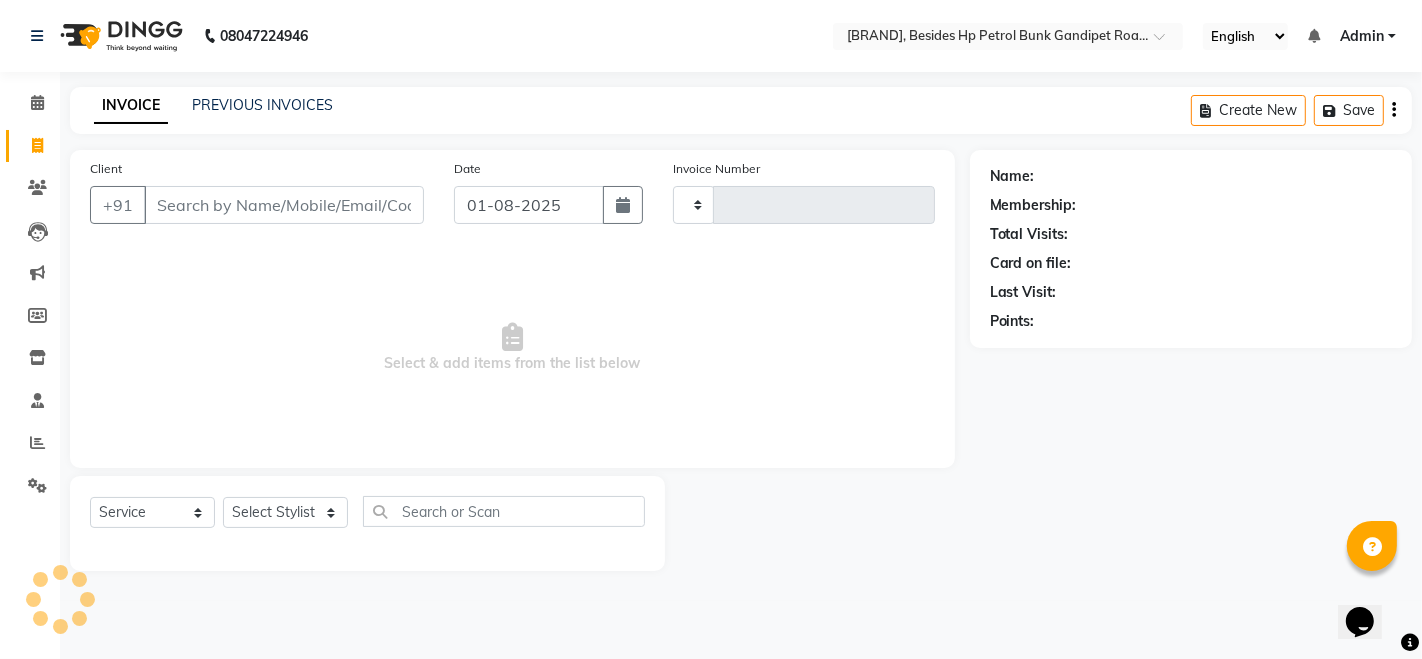 type on "1149" 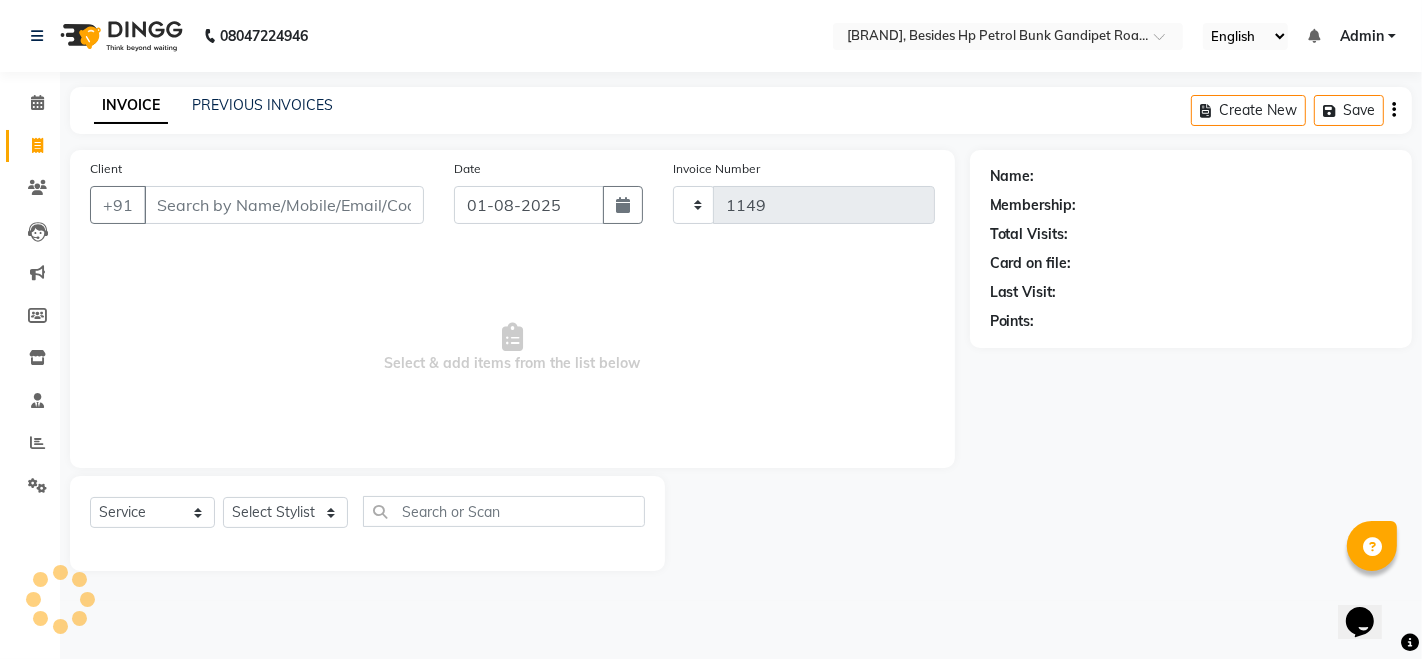 select on "4907" 